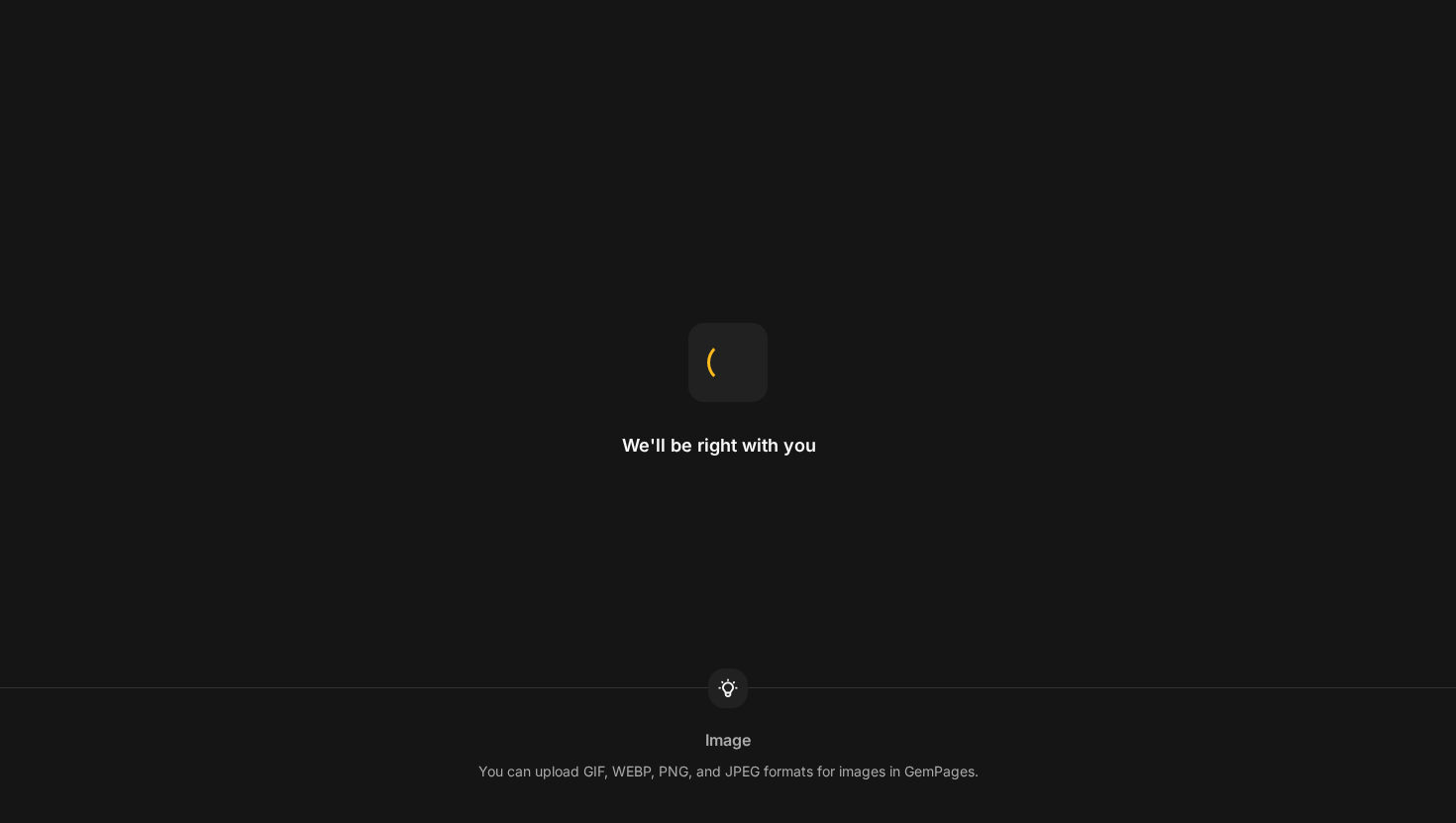 scroll, scrollTop: 0, scrollLeft: 0, axis: both 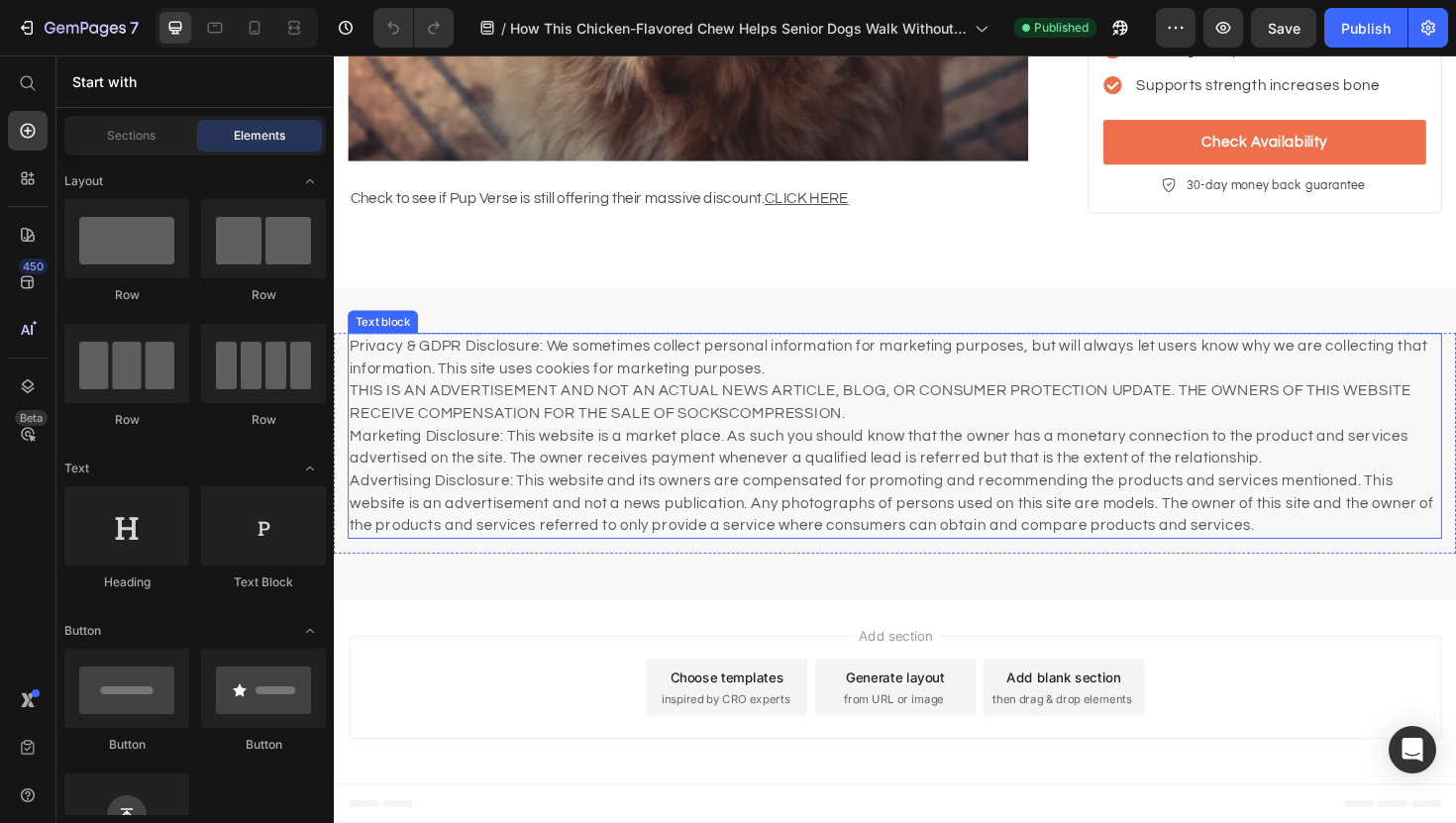 click on "Privacy & GDPR Disclosure: We sometimes collect personal information for marketing purposes, but will always let users know why we are collecting that information. This site uses cookies for marketing purposes. THIS IS AN ADVERTISEMENT AND NOT AN ACTUAL NEWS ARTICLE, BLOG, OR CONSUMER PROTECTION UPDATE. THE OWNERS OF THIS WEBSITE RECEIVE COMPENSATION FOR THE SALE OF SOCKSCOMPRESSION. Marketing Disclosure: This website is a market place. As such you should know that the owner has a monetary connection to the product and services advertised on the site. The owner receives payment whenever a qualified lead is referred but that is the extent of the relationship." at bounding box center (928, 459) 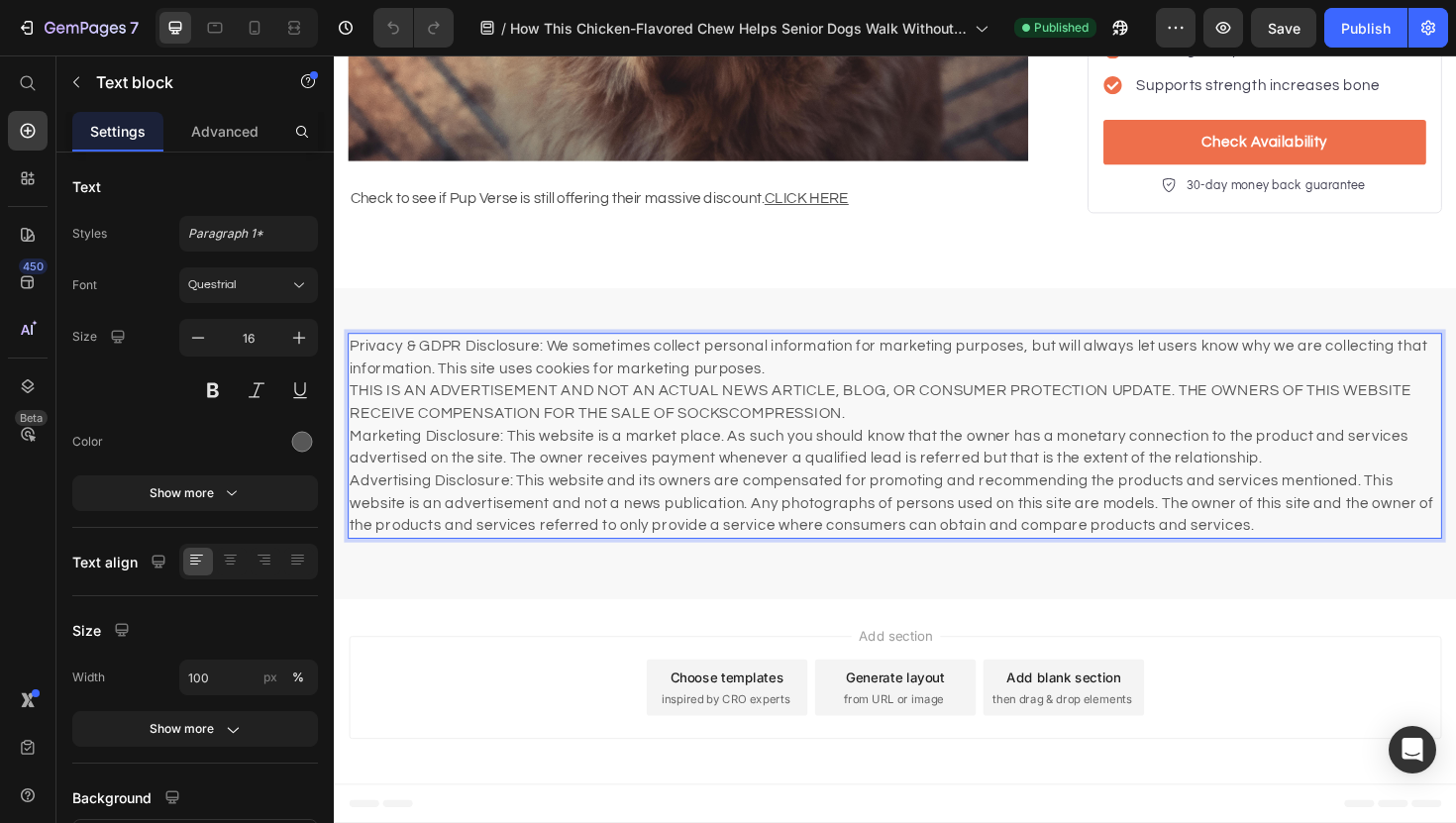 click on "Privacy & GDPR Disclosure: We sometimes collect personal information for marketing purposes, but will always let users know why we are collecting that information. This site uses cookies for marketing purposes. THIS IS AN ADVERTISEMENT AND NOT AN ACTUAL NEWS ARTICLE, BLOG, OR CONSUMER PROTECTION UPDATE. THE OWNERS OF THIS WEBSITE RECEIVE COMPENSATION FOR THE SALE OF SOCKSCOMPRESSION. Marketing Disclosure: This website is a market place. As such you should know that the owner has a monetary connection to the product and services advertised on the site. The owner receives payment whenever a qualified lead is referred but that is the extent of the relationship." at bounding box center (928, 459) 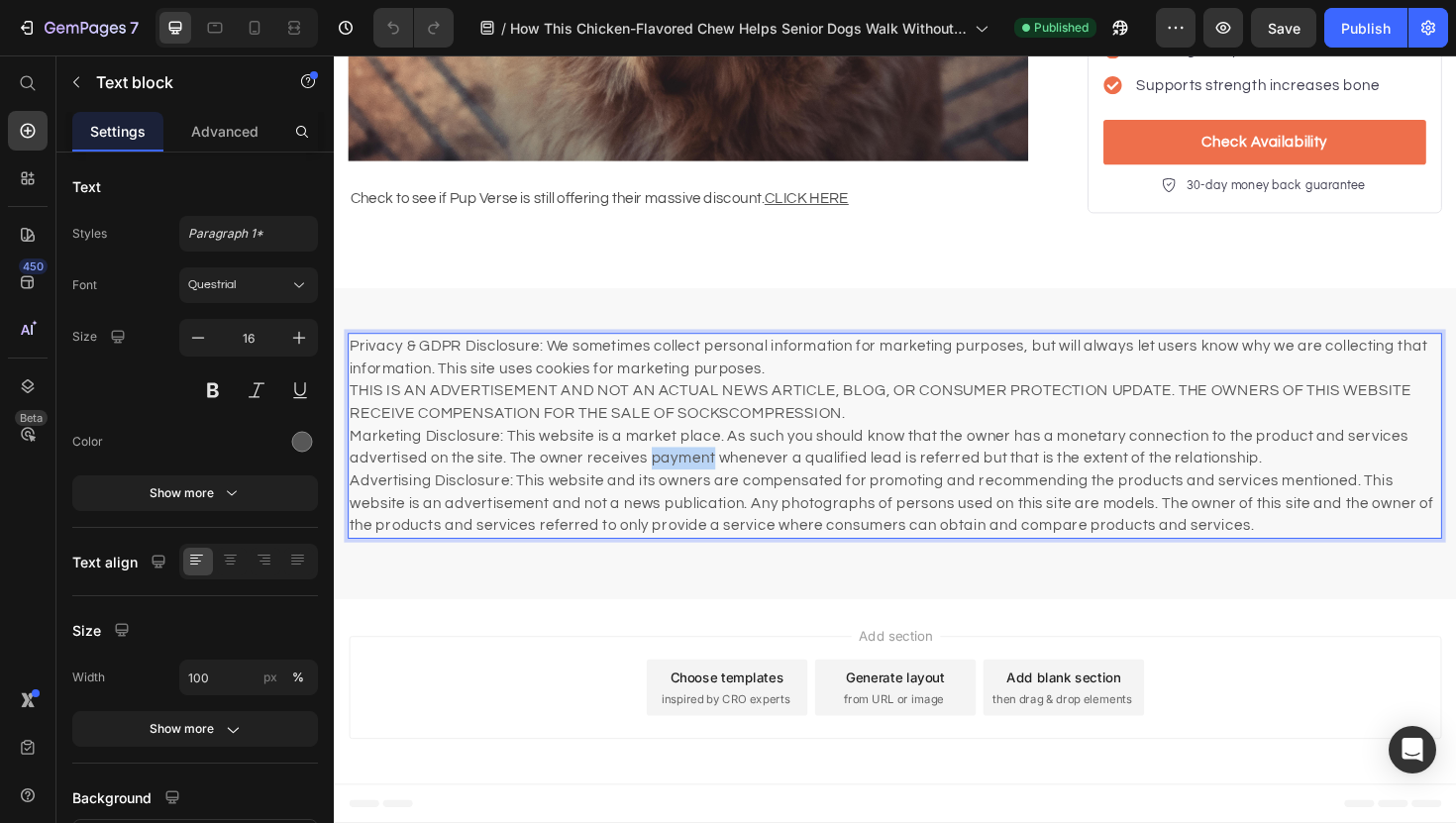click on "Privacy & GDPR Disclosure: We sometimes collect personal information for marketing purposes, but will always let users know why we are collecting that information. This site uses cookies for marketing purposes. THIS IS AN ADVERTISEMENT AND NOT AN ACTUAL NEWS ARTICLE, BLOG, OR CONSUMER PROTECTION UPDATE. THE OWNERS OF THIS WEBSITE RECEIVE COMPENSATION FOR THE SALE OF SOCKSCOMPRESSION. Marketing Disclosure: This website is a market place. As such you should know that the owner has a monetary connection to the product and services advertised on the site. The owner receives payment whenever a qualified lead is referred but that is the extent of the relationship." at bounding box center (928, 459) 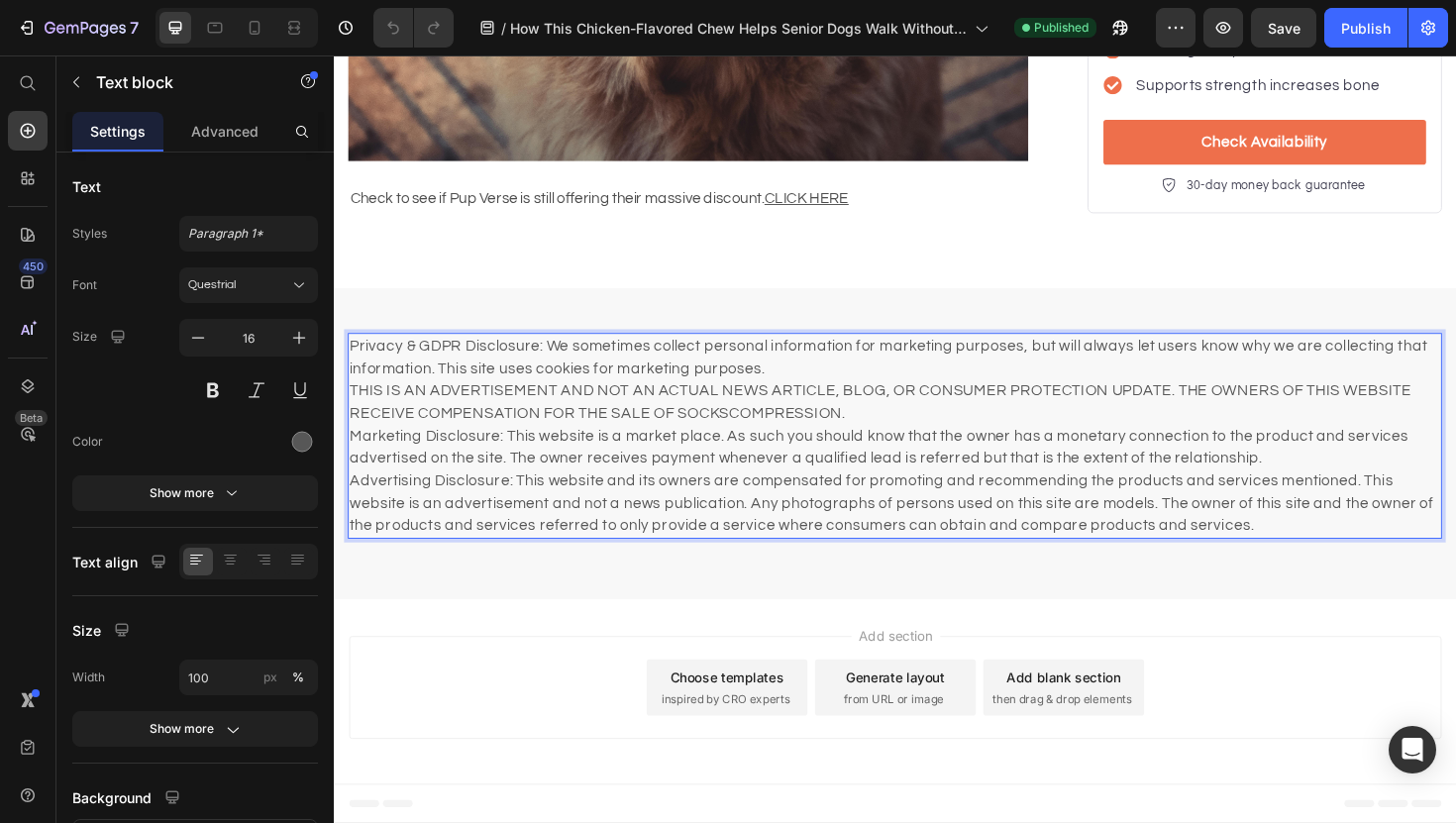 click on "Privacy & GDPR Disclosure: We sometimes collect personal information for marketing purposes, but will always let users know why we are collecting that information. This site uses cookies for marketing purposes. THIS IS AN ADVERTISEMENT AND NOT AN ACTUAL NEWS ARTICLE, BLOG, OR CONSUMER PROTECTION UPDATE. THE OWNERS OF THIS WEBSITE RECEIVE COMPENSATION FOR THE SALE OF SOCKSCOMPRESSION. Marketing Disclosure: This website is a market place. As such you should know that the owner has a monetary connection to the product and services advertised on the site. The owner receives payment whenever a qualified lead is referred but that is the extent of the relationship." at bounding box center (928, 459) 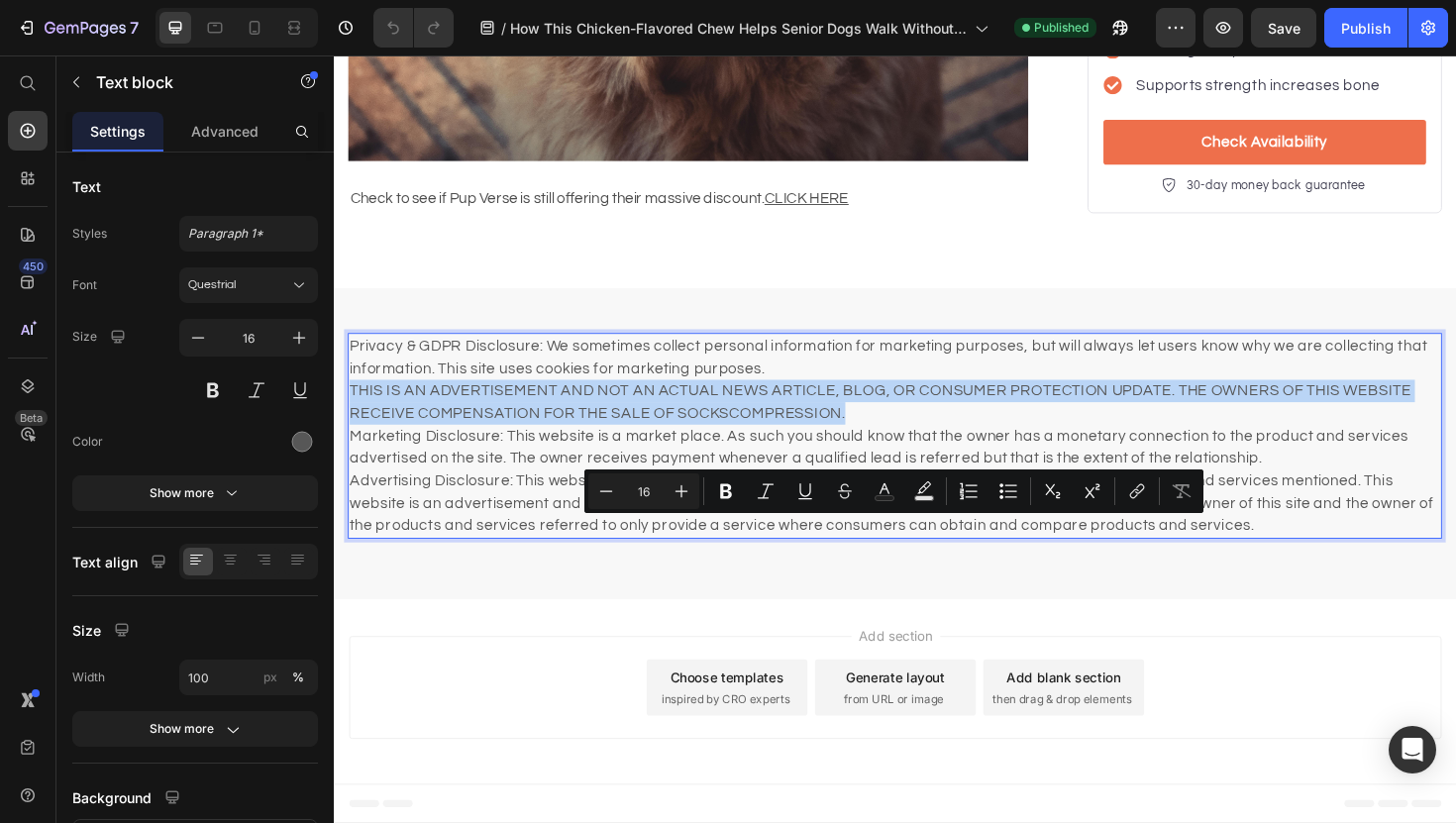 drag, startPoint x: 884, startPoint y: 582, endPoint x: 349, endPoint y: 558, distance: 535.53805 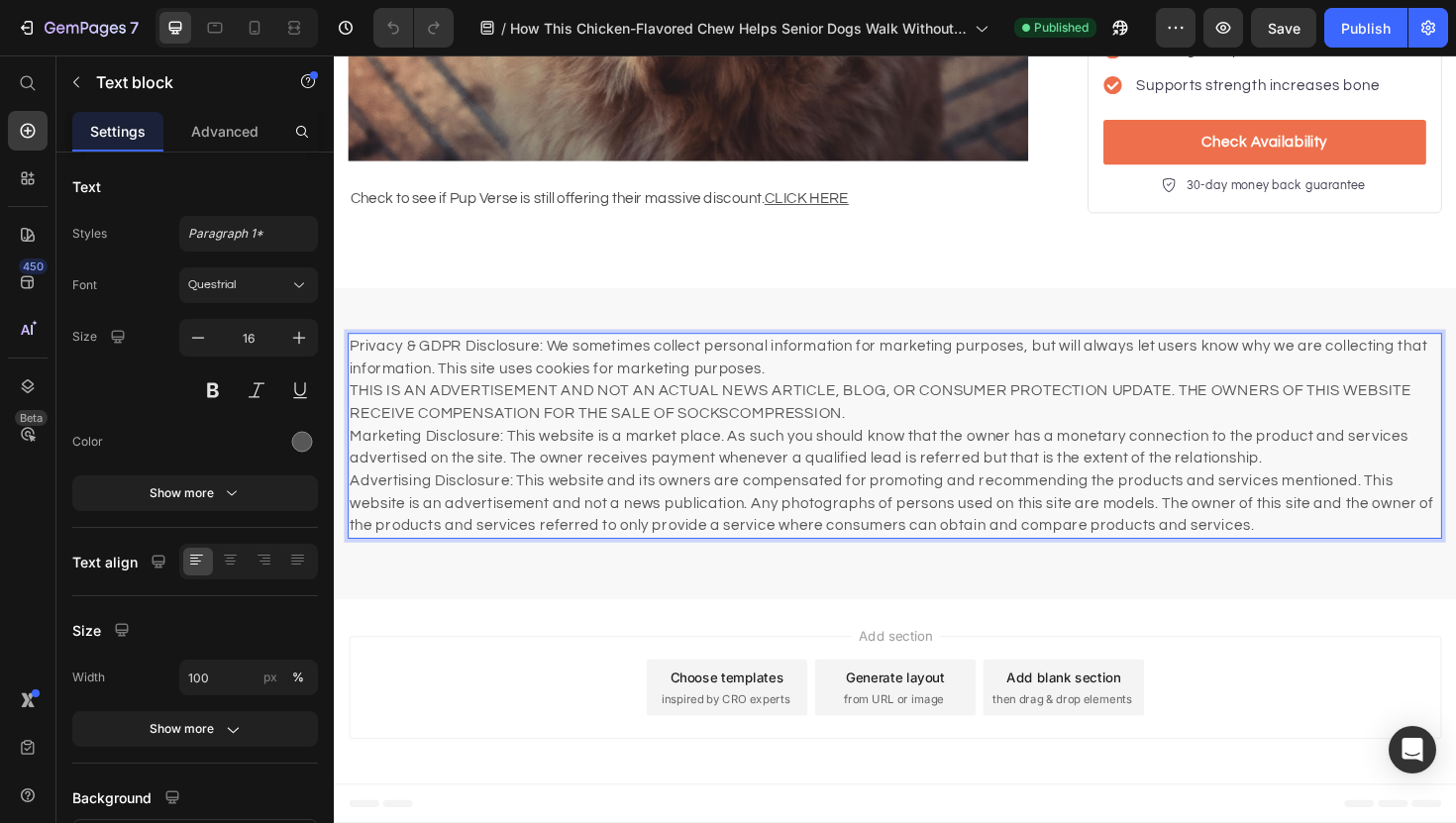 click on "Privacy & GDPR Disclosure: We sometimes collect personal information for marketing purposes, but will always let users know why we are collecting that information. This site uses cookies for marketing purposes. THIS IS AN ADVERTISEMENT AND NOT AN ACTUAL NEWS ARTICLE, BLOG, OR CONSUMER PROTECTION UPDATE. THE OWNERS OF THIS WEBSITE RECEIVE COMPENSATION FOR THE SALE OF SOCKSCOMPRESSION. Marketing Disclosure: This website is a market place. As such you should know that the owner has a monetary connection to the product and services advertised on the site. The owner receives payment whenever a qualified lead is referred but that is the extent of the relationship." at bounding box center (928, 459) 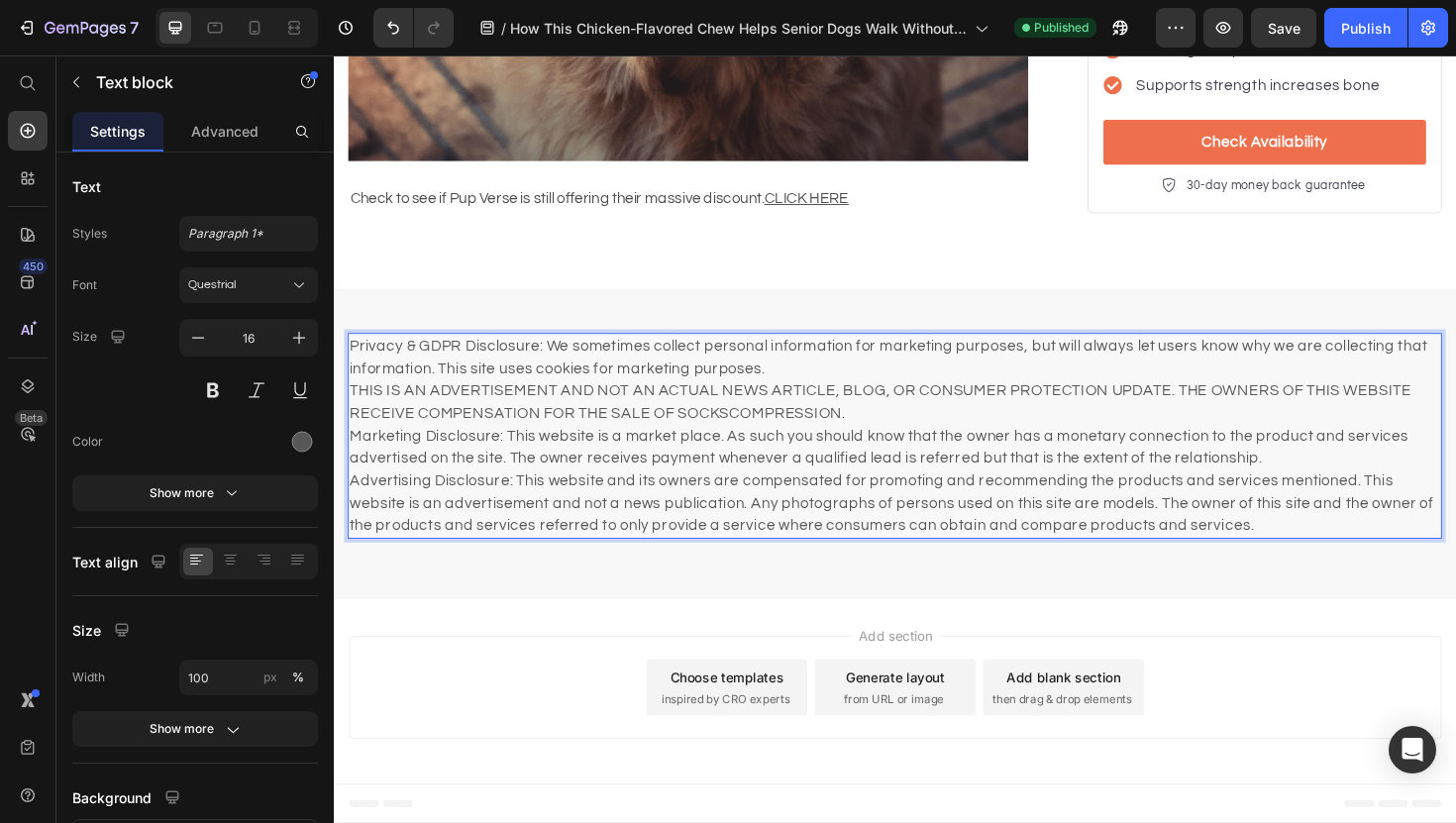 click on "Privacy & GDPR Disclosure: We sometimes collect personal information for marketing purposes, but will always let users know why we are collecting that information. This site uses cookies for marketing purposes. THIS IS AN ADVERTISEMENT AND NOT AN ACTUAL NEWS ARTICLE, BLOG, OR CONSUMER PROTECTION UPDATE. THE OWNERS OF THIS WEBSITE RECEIVE COMPENSATION FOR THE SALE OF SOCKSCOMPRESSION. Marketing Disclosure: This website is a market place. As such you should know that the owner has a monetary connection to the product and services advertised on the site. The owner receives payment whenever a qualified lead is referred but that is the extent of the relationship." at bounding box center [928, 459] 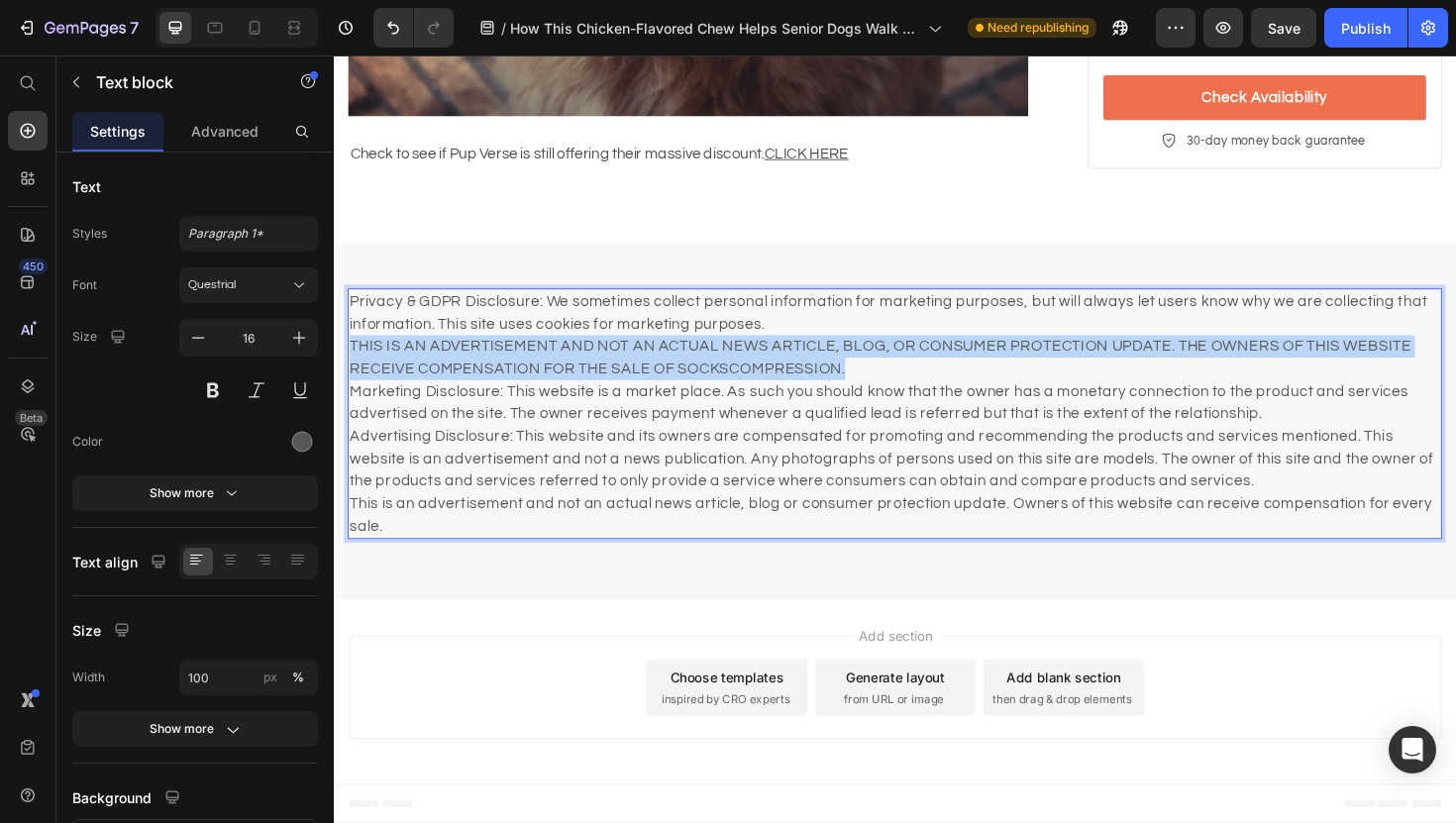 drag, startPoint x: 903, startPoint y: 571, endPoint x: 349, endPoint y: 558, distance: 554.153 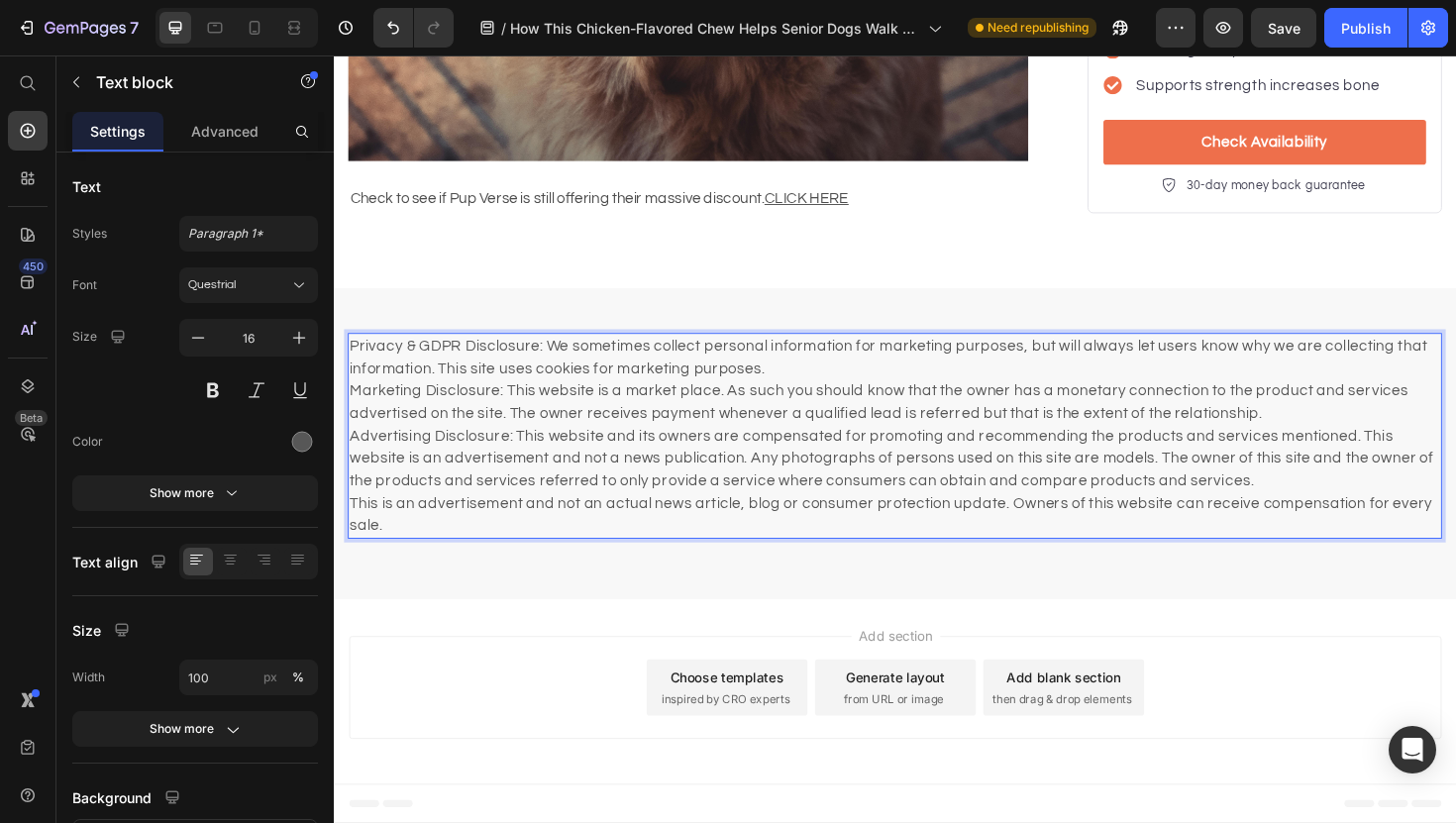 click on "Privacy & GDPR Disclosure: We sometimes collect personal information for marketing purposes, but will always let users know why we are collecting that information. This site uses cookies for marketing purposes. Marketing Disclosure: This website is a market place. As such you should know that the owner has a monetary connection to the product and services advertised on the site. The owner receives payment whenever a qualified lead is referred but that is the extent of the relationship. Advertising Disclosure: This website and its owners are compensated for promoting and recommending the products and services mentioned. This website is an advertisement and not a news publication. Any photographs of persons used on this site are models. The owner of this site and the owner of the products and services referred to only provide a service where consumers can obtain and compare products and services." at bounding box center (928, 435) 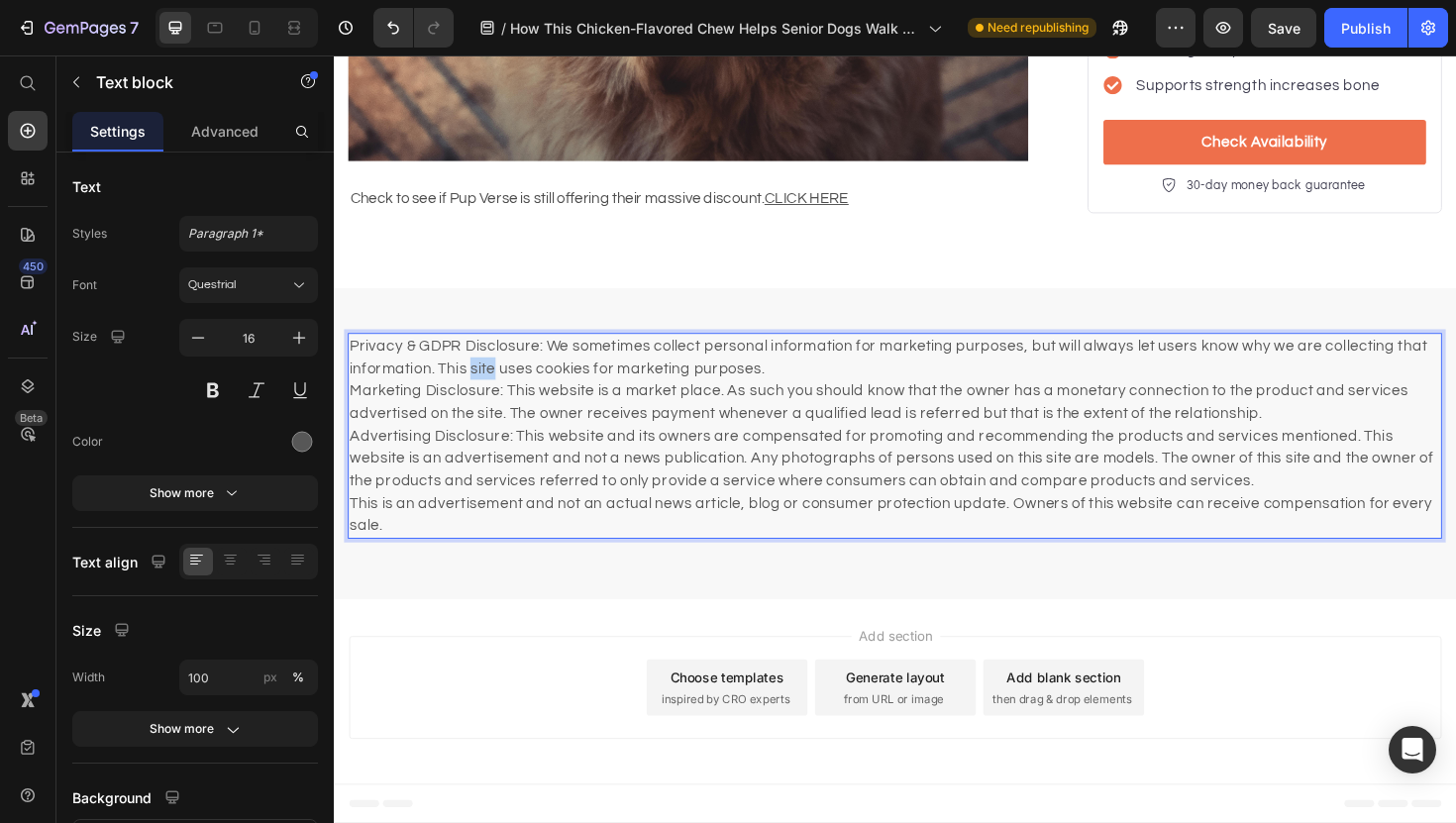 click on "Privacy & GDPR Disclosure: We sometimes collect personal information for marketing purposes, but will always let users know why we are collecting that information. This site uses cookies for marketing purposes. Marketing Disclosure: This website is a market place. As such you should know that the owner has a monetary connection to the product and services advertised on the site. The owner receives payment whenever a qualified lead is referred but that is the extent of the relationship. Advertising Disclosure: This website and its owners are compensated for promoting and recommending the products and services mentioned. This website is an advertisement and not a news publication. Any photographs of persons used on this site are models. The owner of this site and the owner of the products and services referred to only provide a service where consumers can obtain and compare products and services." at bounding box center (928, 435) 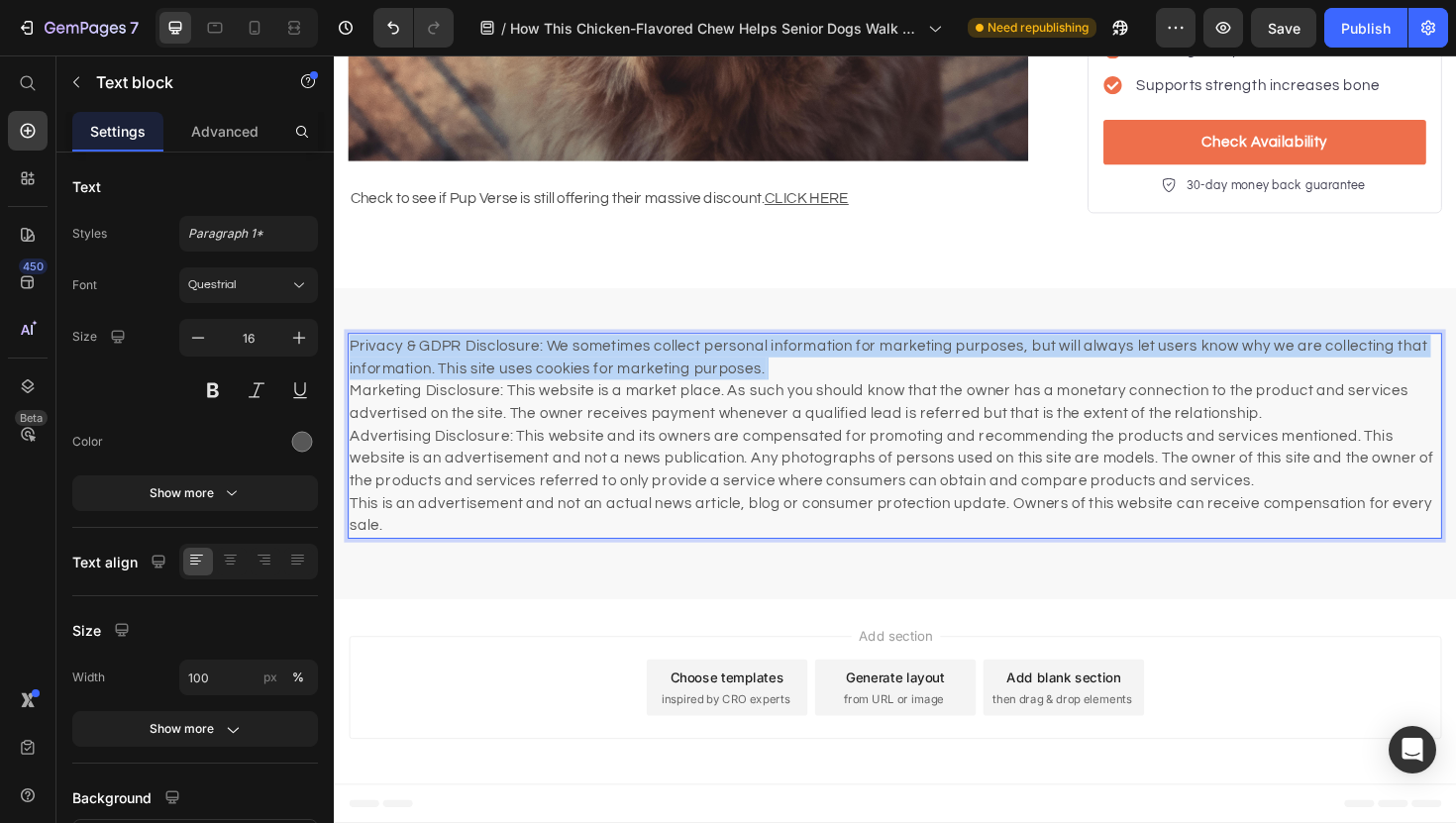 click on "Privacy & GDPR Disclosure: We sometimes collect personal information for marketing purposes, but will always let users know why we are collecting that information. This site uses cookies for marketing purposes. Marketing Disclosure: This website is a market place. As such you should know that the owner has a monetary connection to the product and services advertised on the site. The owner receives payment whenever a qualified lead is referred but that is the extent of the relationship. Advertising Disclosure: This website and its owners are compensated for promoting and recommending the products and services mentioned. This website is an advertisement and not a news publication. Any photographs of persons used on this site are models. The owner of this site and the owner of the products and services referred to only provide a service where consumers can obtain and compare products and services." at bounding box center (928, 435) 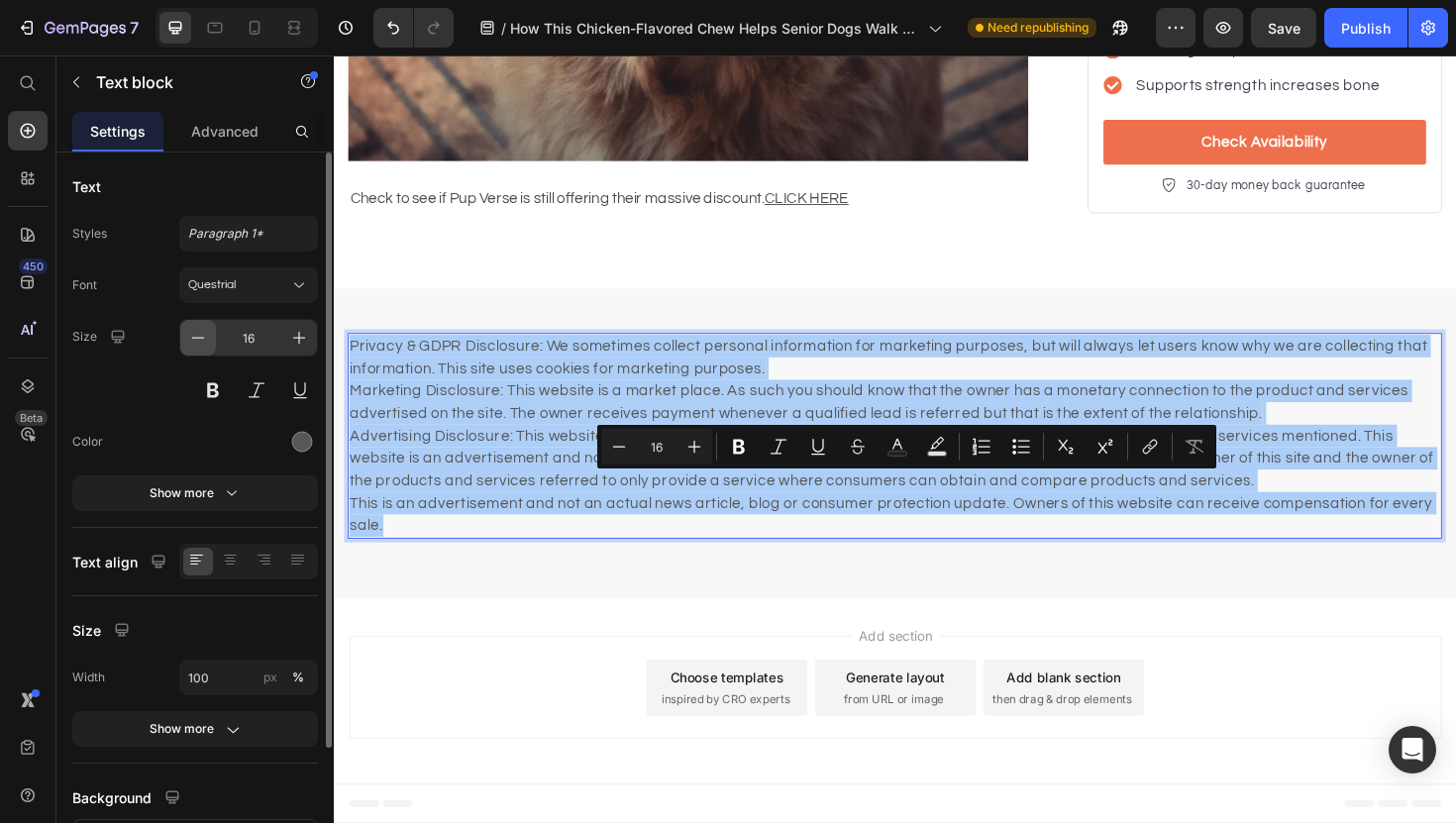 click 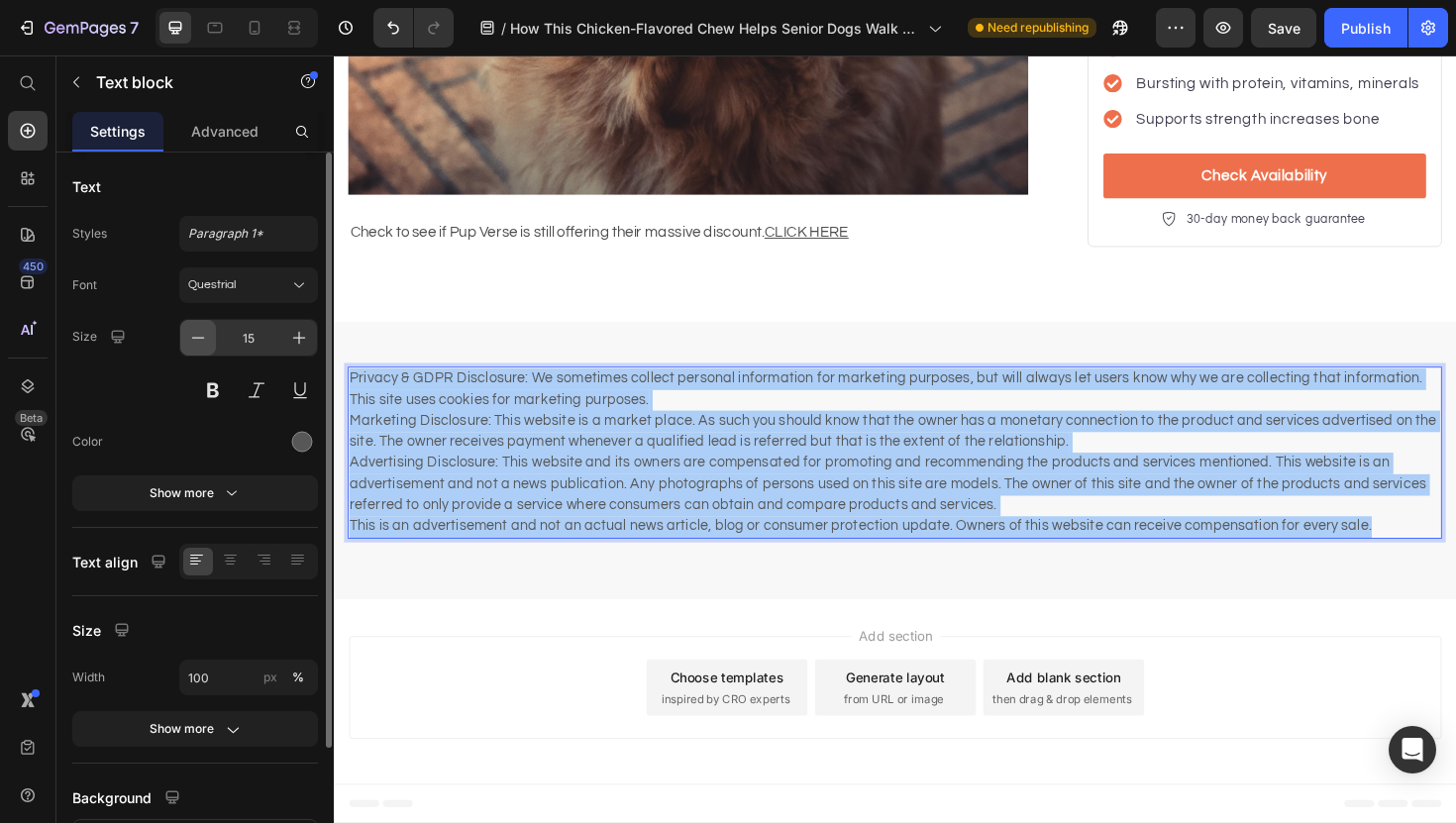 click 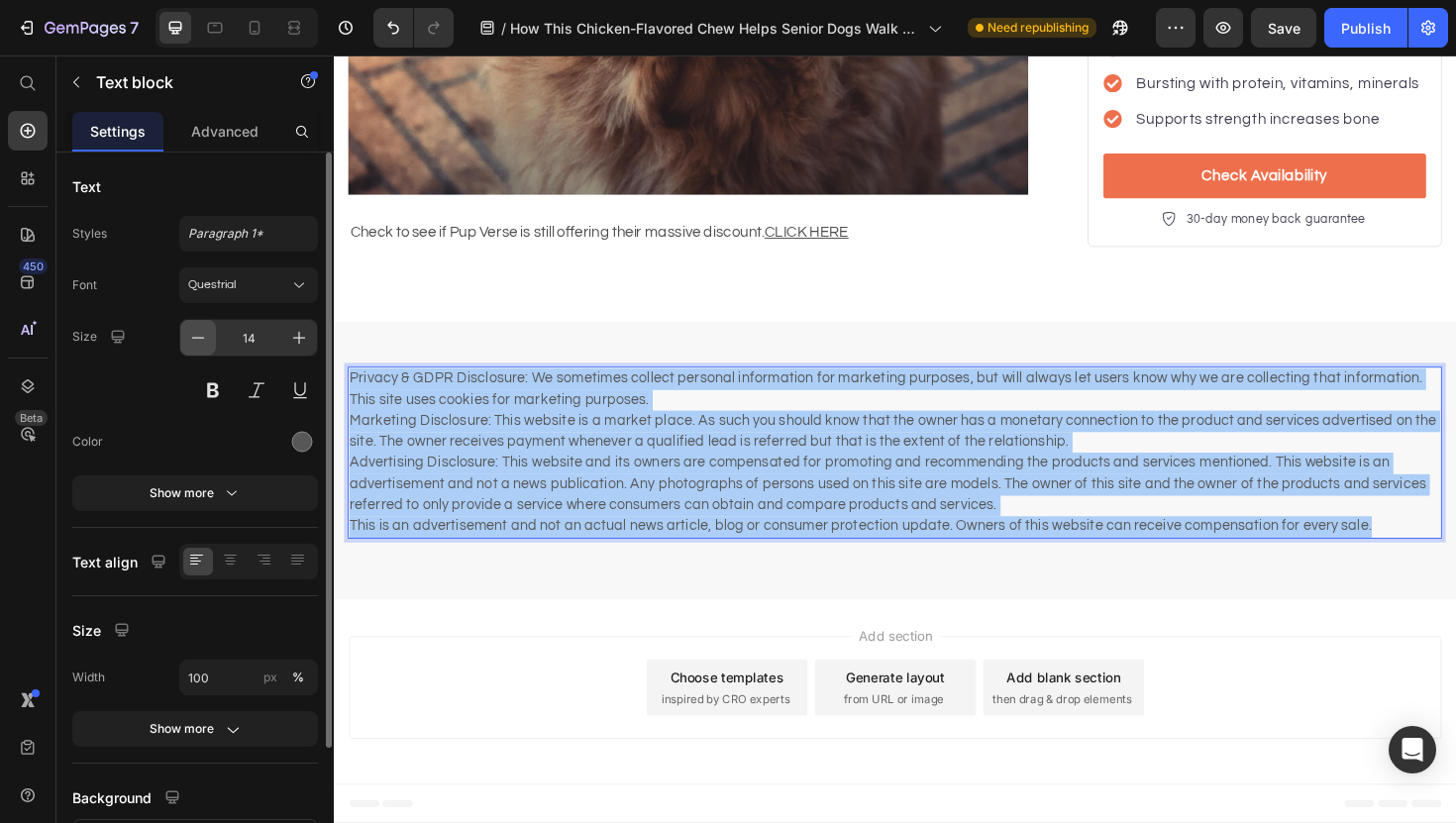 click 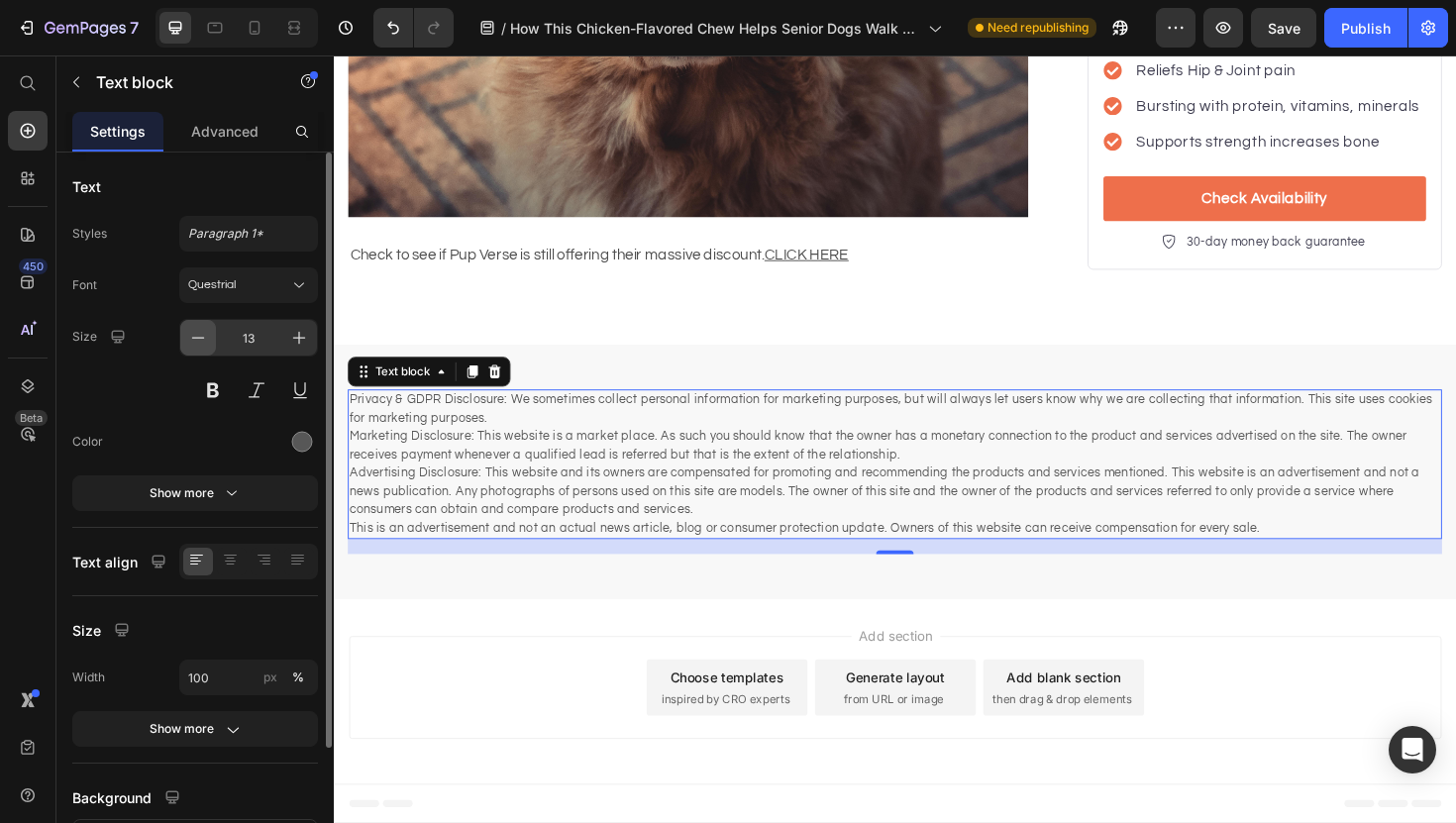 click 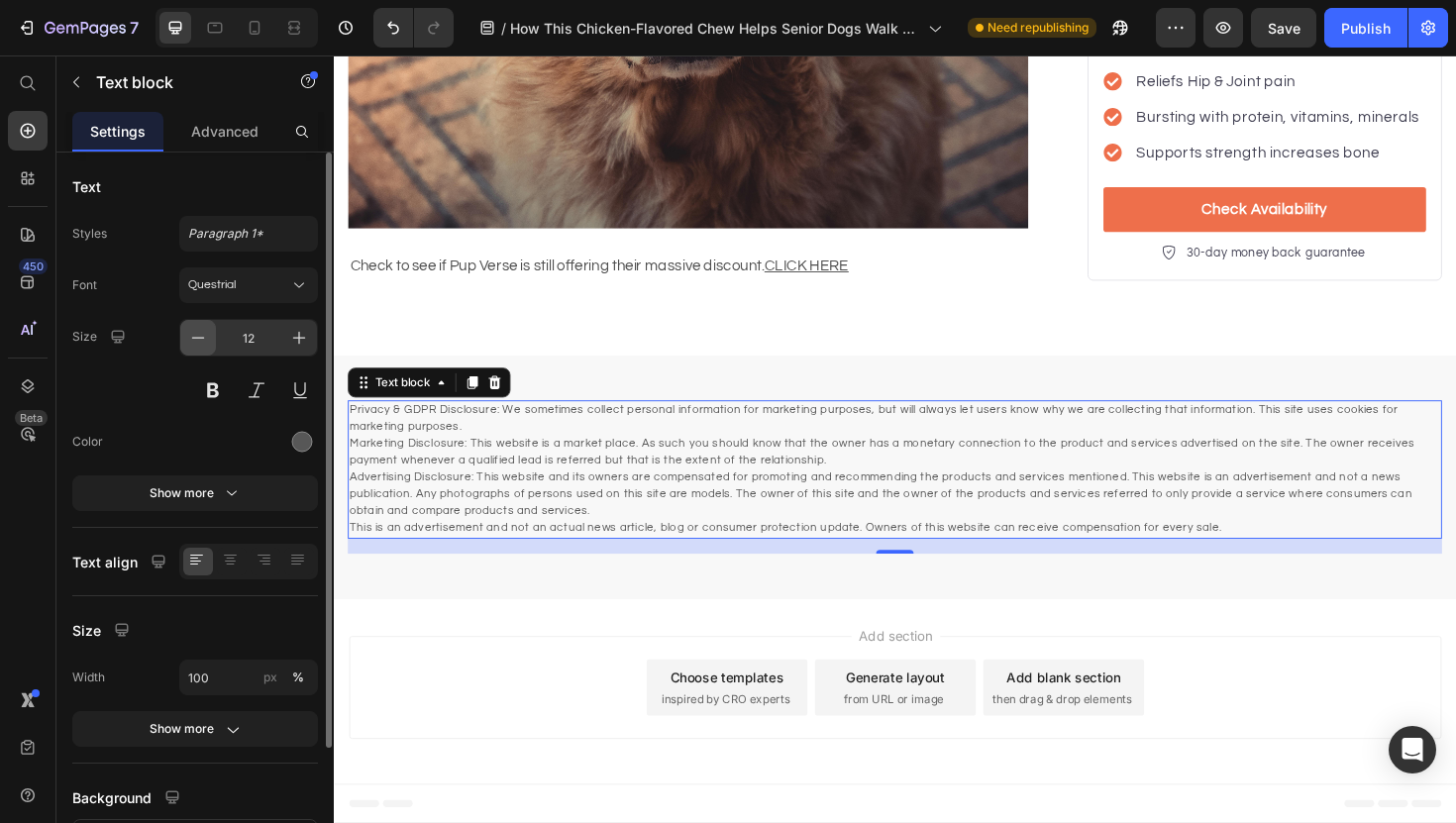click 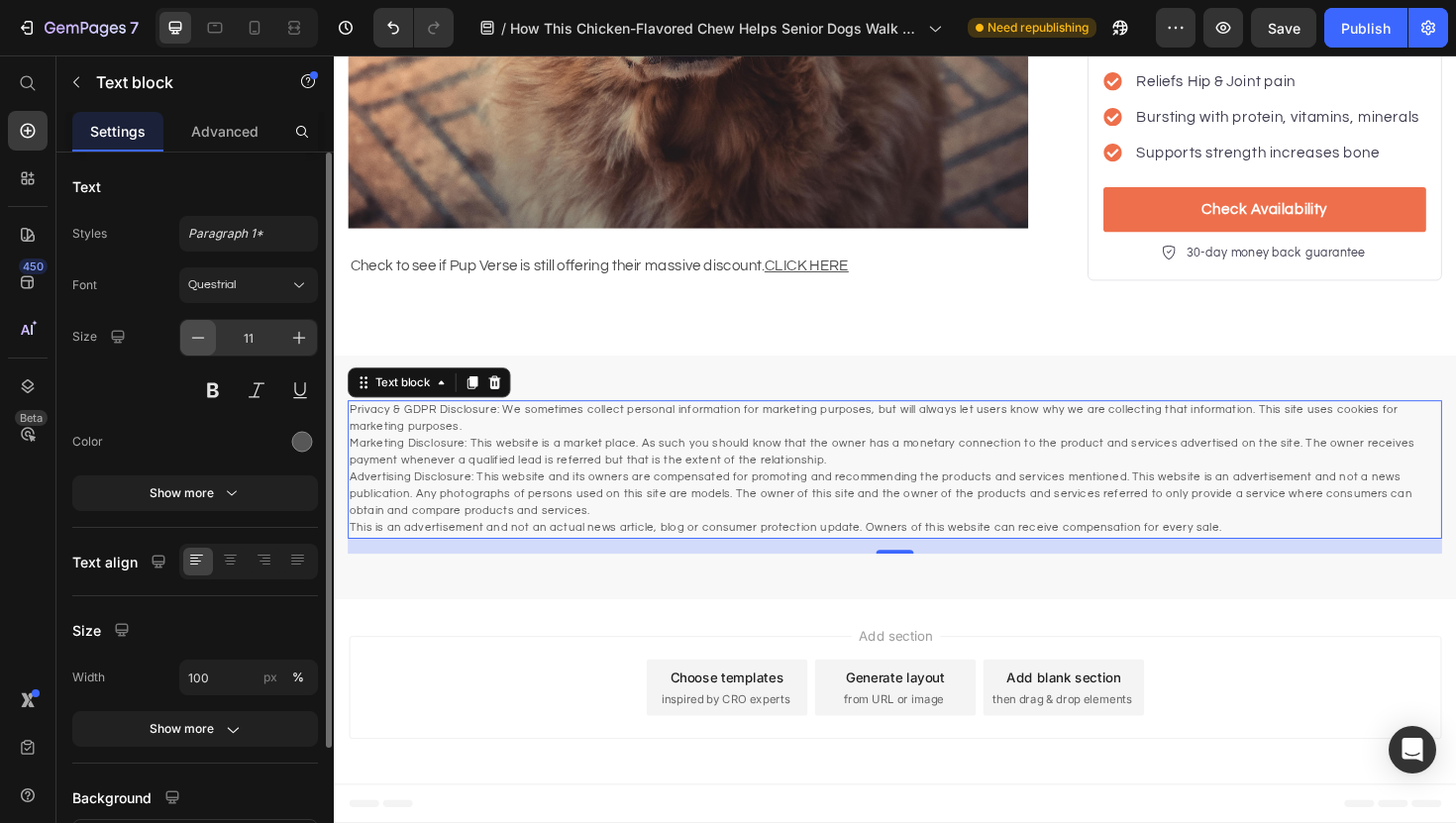click 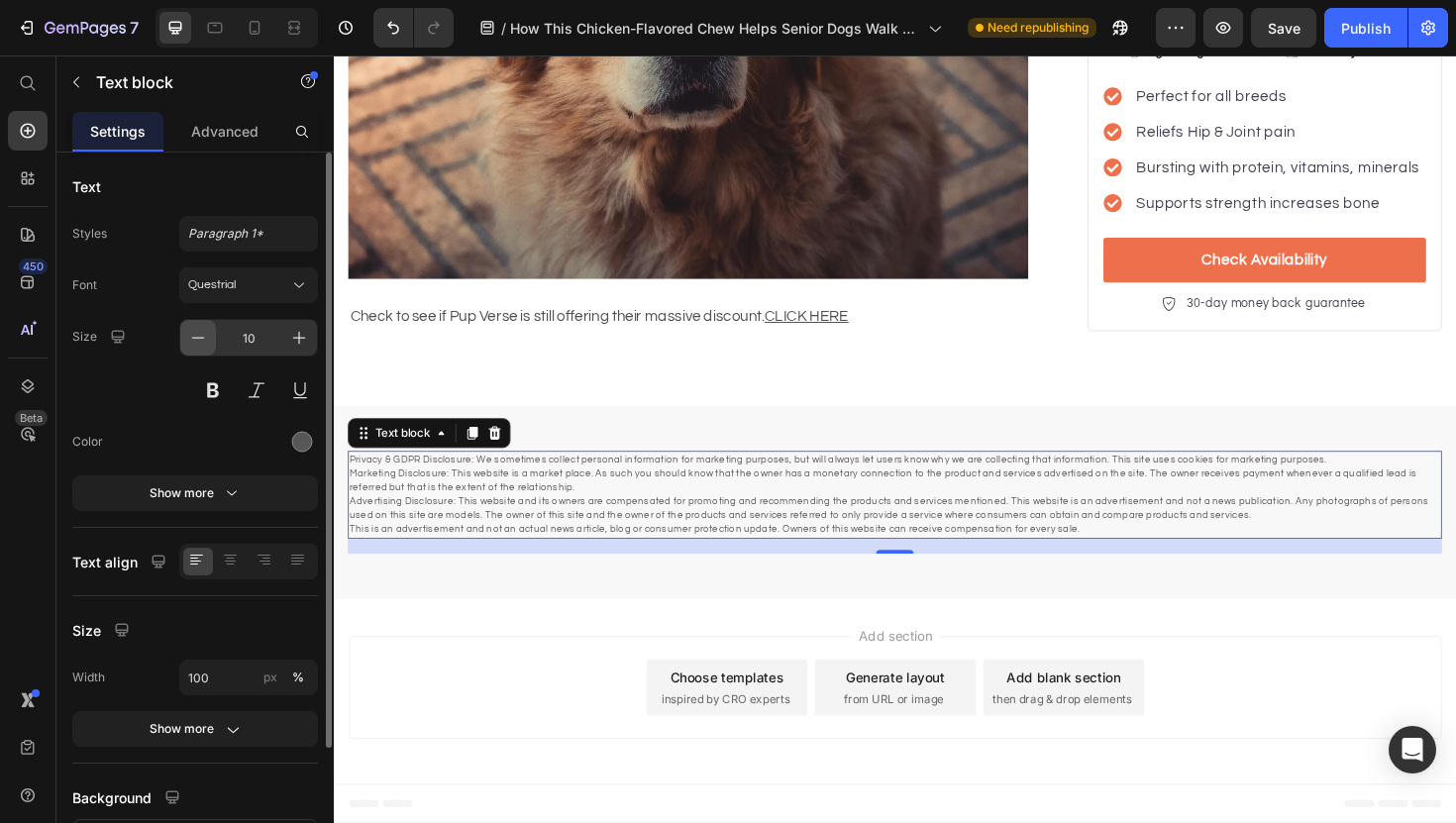 click 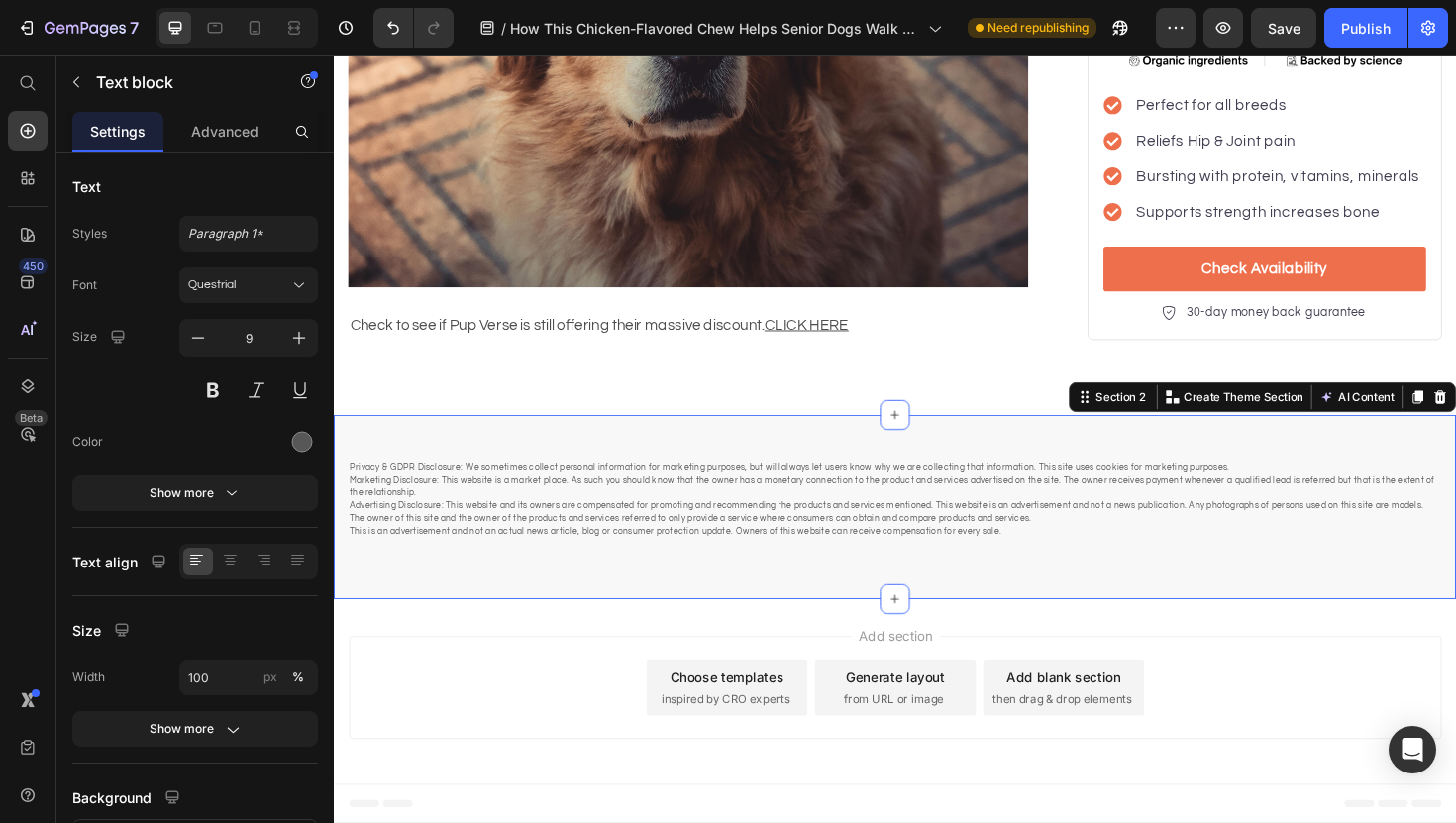 click on "Privacy & GDPR Disclosure: We sometimes collect personal information for marketing purposes, but will always let users know why we are collecting that information. This site uses cookies for marketing purposes. Marketing Disclosure: This website is a market place. As such you should know that the owner has a monetary connection to the product and services advertised on the site. The owner receives payment whenever a qualified lead is referred but that is the extent of the relationship. Advertising Disclosure: This website and its owners are compensated for promoting and recommending the products and services mentioned. This website is an advertisement and not a news publication. Any photographs of persons used on this site are models. The owner of this site and the owner of the products and services referred to only provide a service where consumers can obtain and compare products and services. This is an advertisement and not an actual news article, blog or consumer protection update. Owners of this website can receive compensation for every sale." at bounding box center (928, 533) 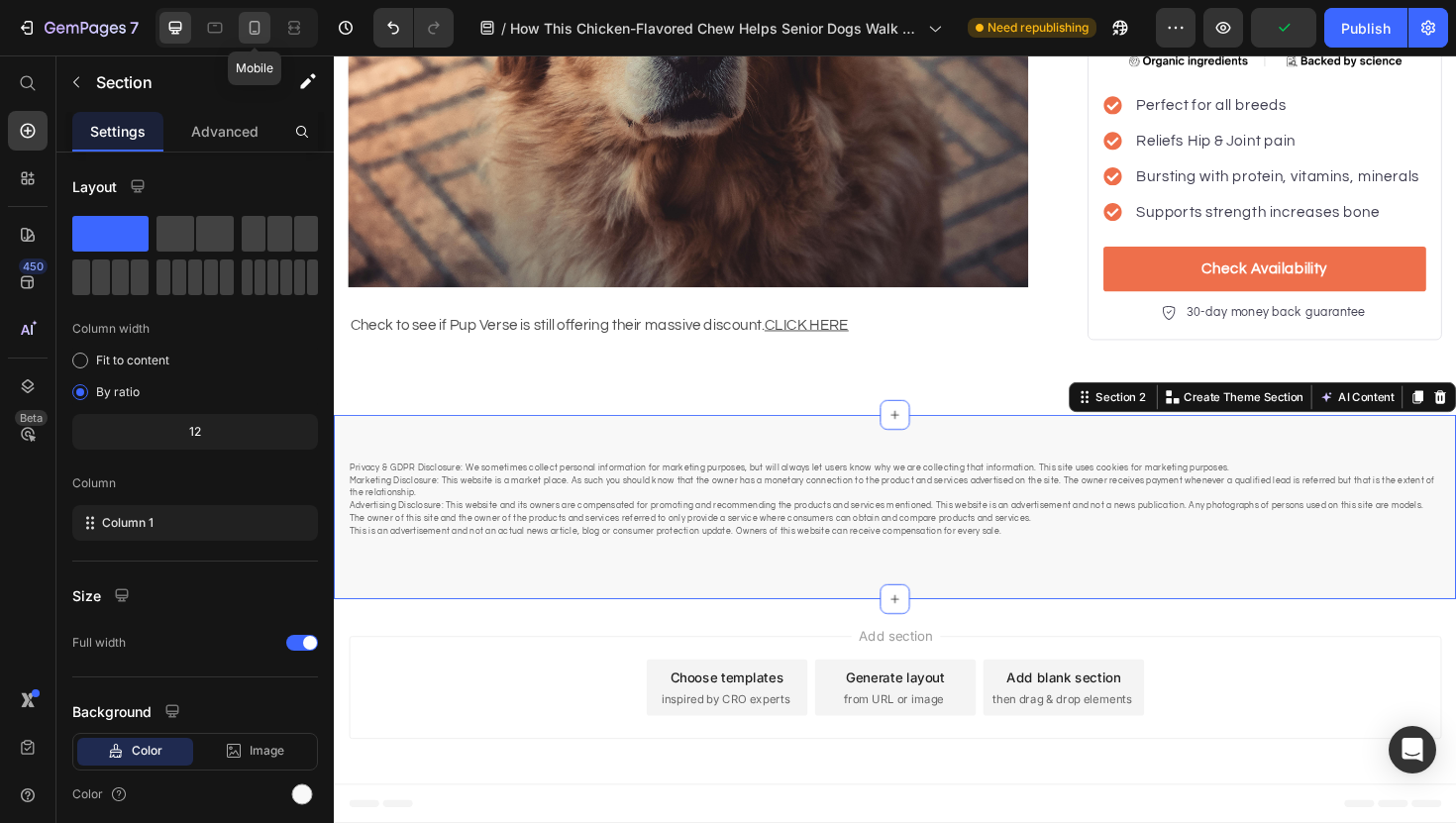 click 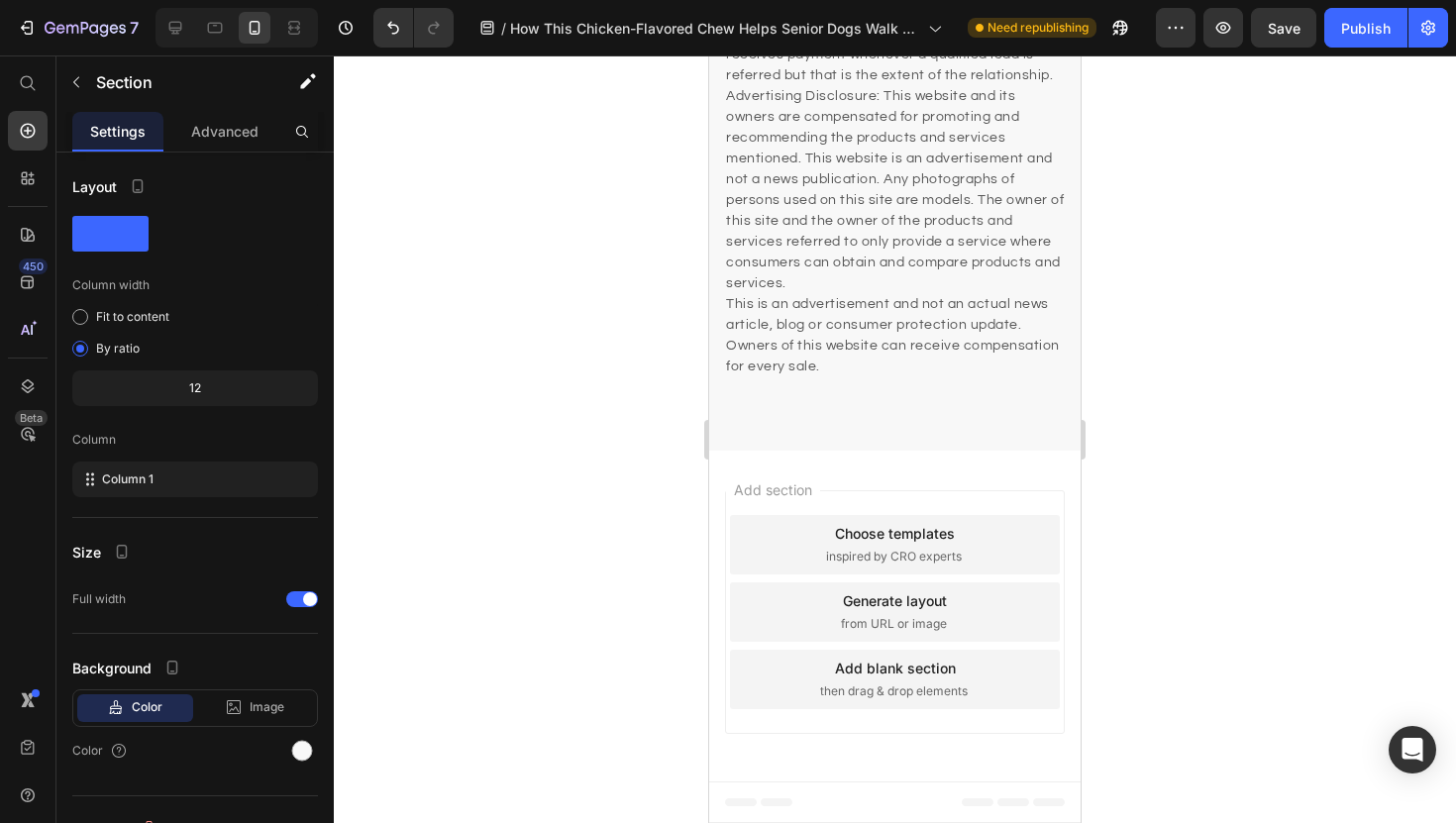 scroll, scrollTop: 4384, scrollLeft: 0, axis: vertical 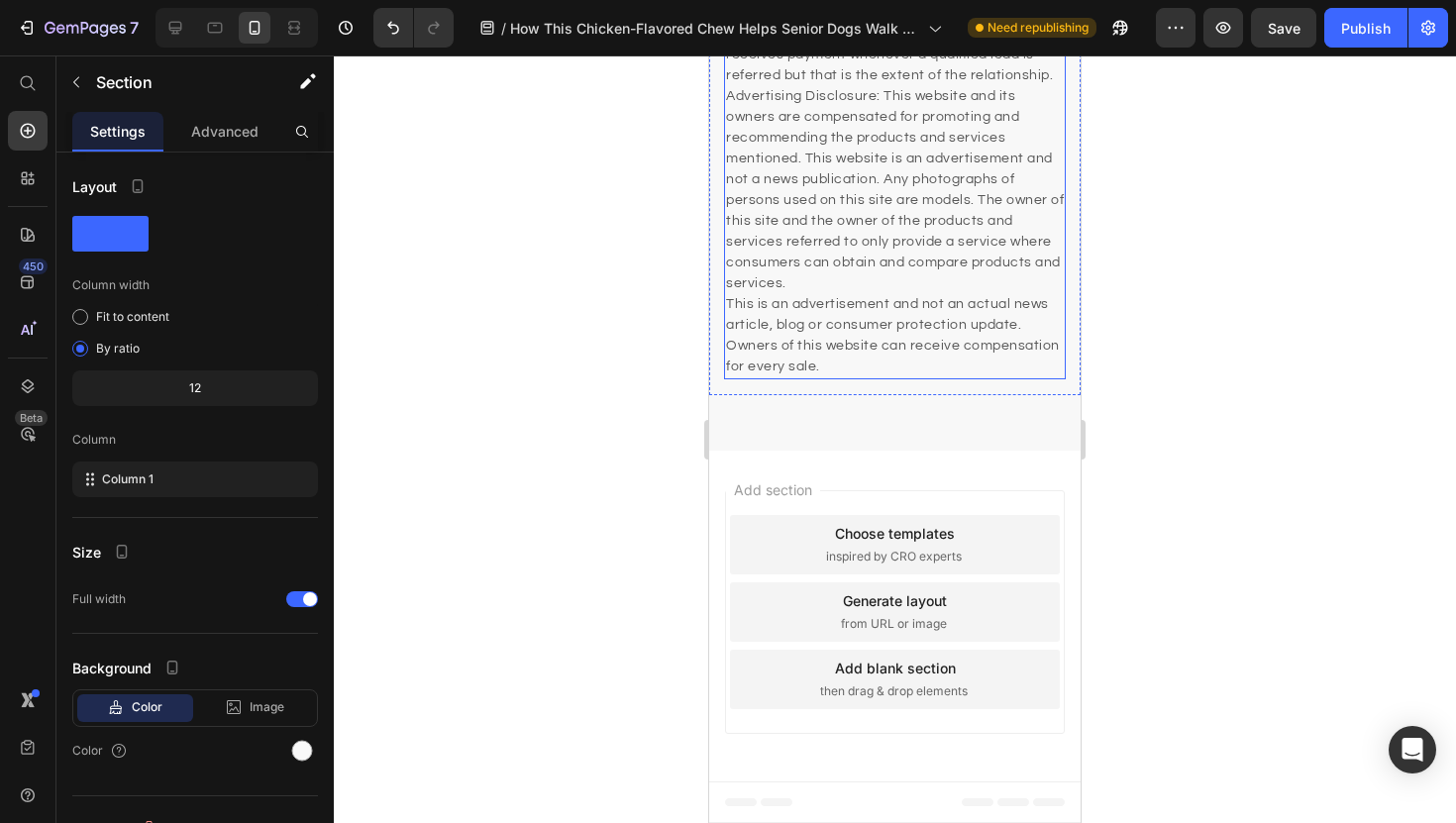 click on "Privacy & GDPR Disclosure: We sometimes collect personal information for marketing purposes, but will always let users know why we are collecting that information. This site uses cookies for marketing purposes. Marketing Disclosure: This website is a market place. As such you should know that the owner has a monetary connection to the product and services advertised on the site. The owner receives payment whenever a qualified lead is referred but that is the extent of the relationship. Advertising Disclosure: This website and its owners are compensated for promoting and recommending the products and services mentioned. This website is an advertisement and not a news publication. Any photographs of persons used on this site are models. The owner of this site and the owner of the products and services referred to only provide a service where consumers can obtain and compare products and services." at bounding box center [894, 75] 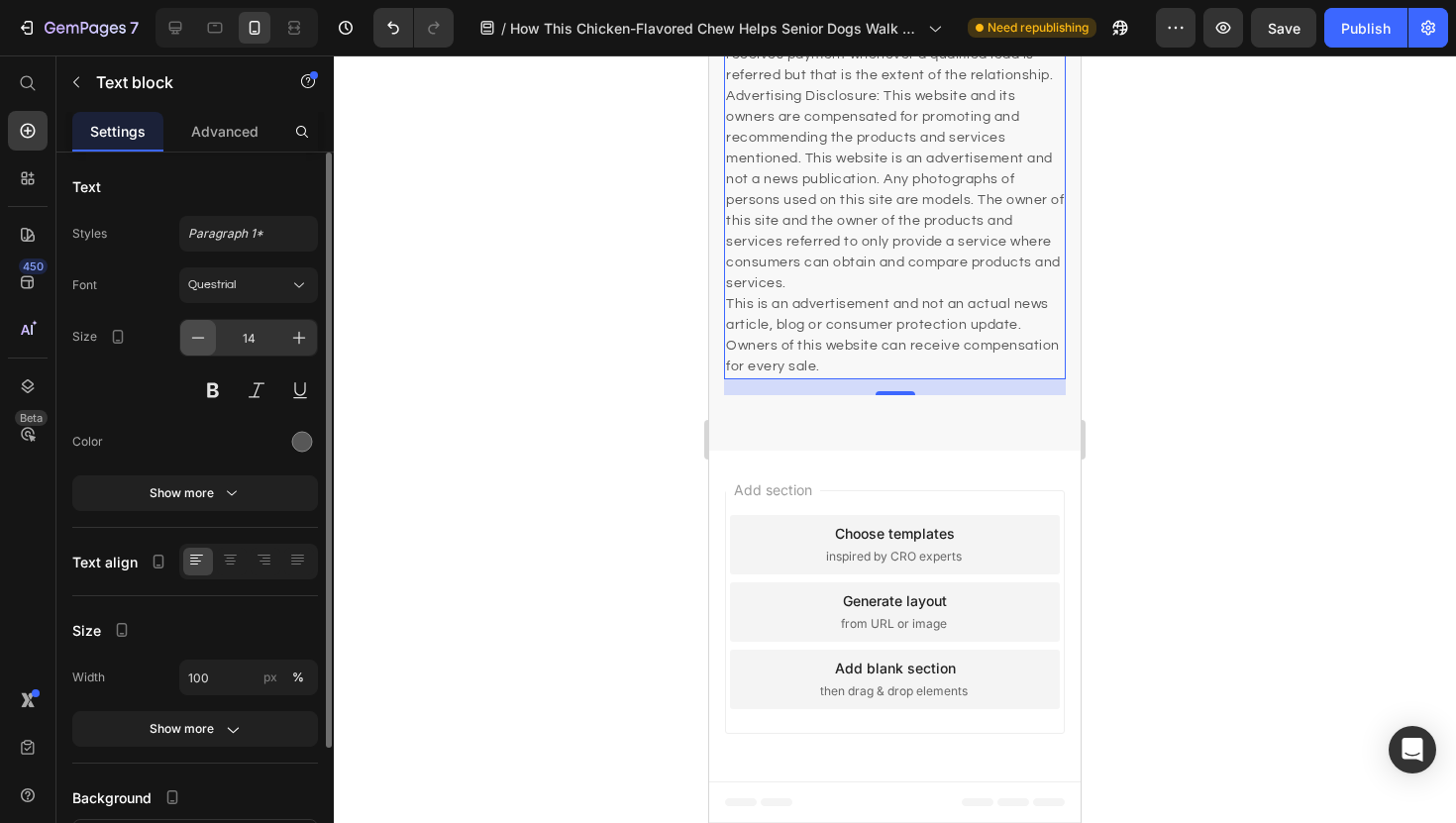 click 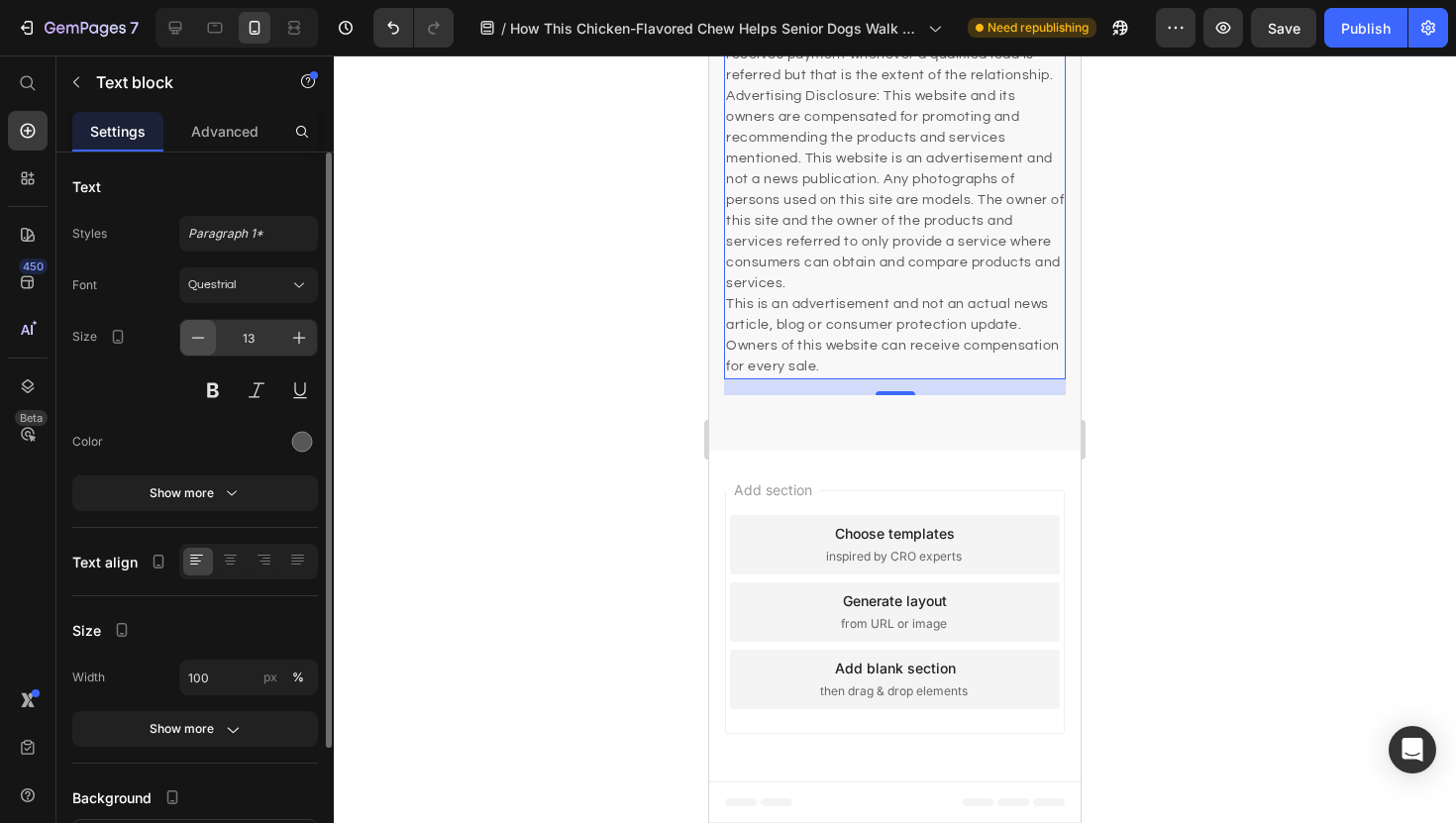 click 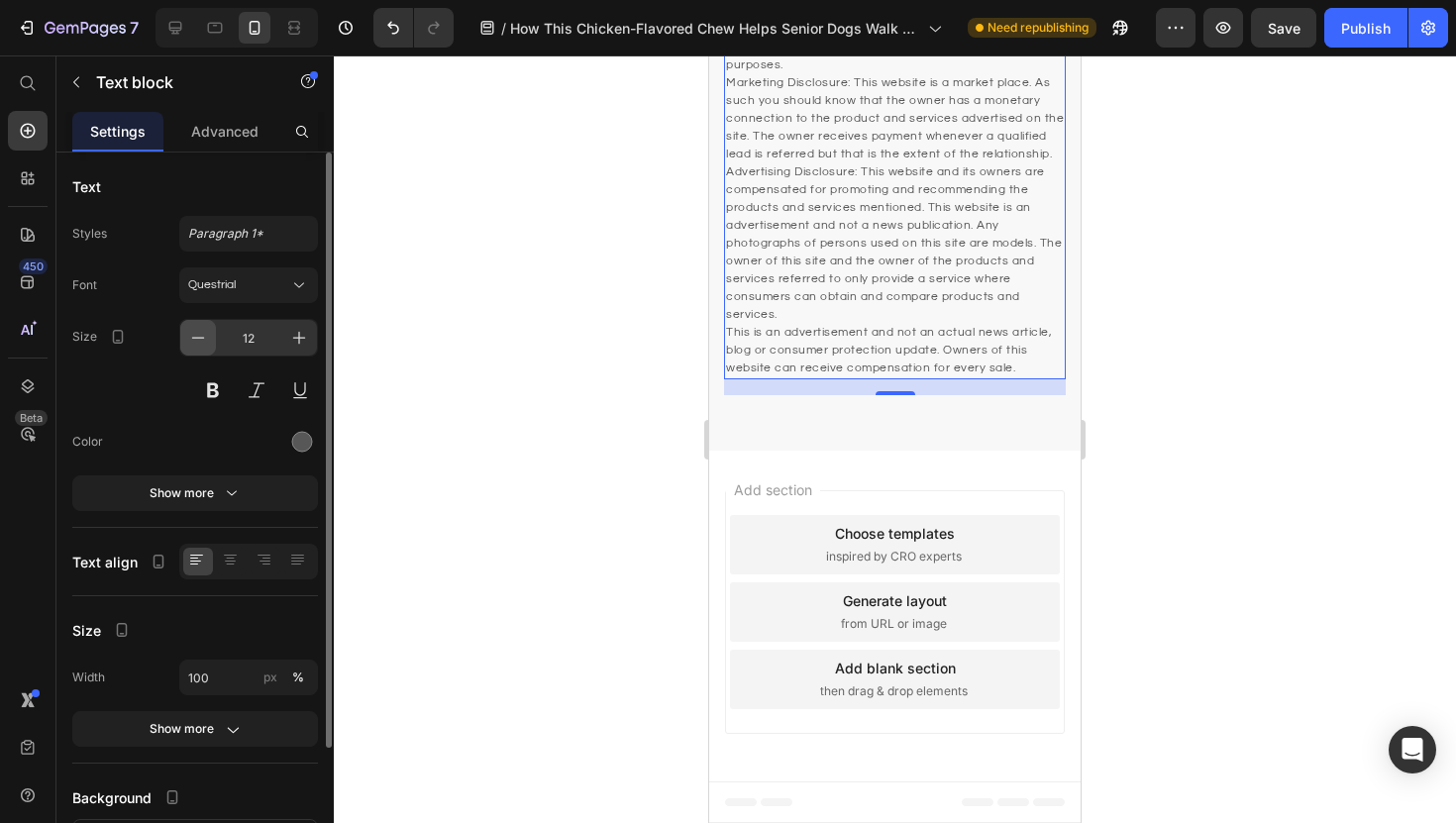 click 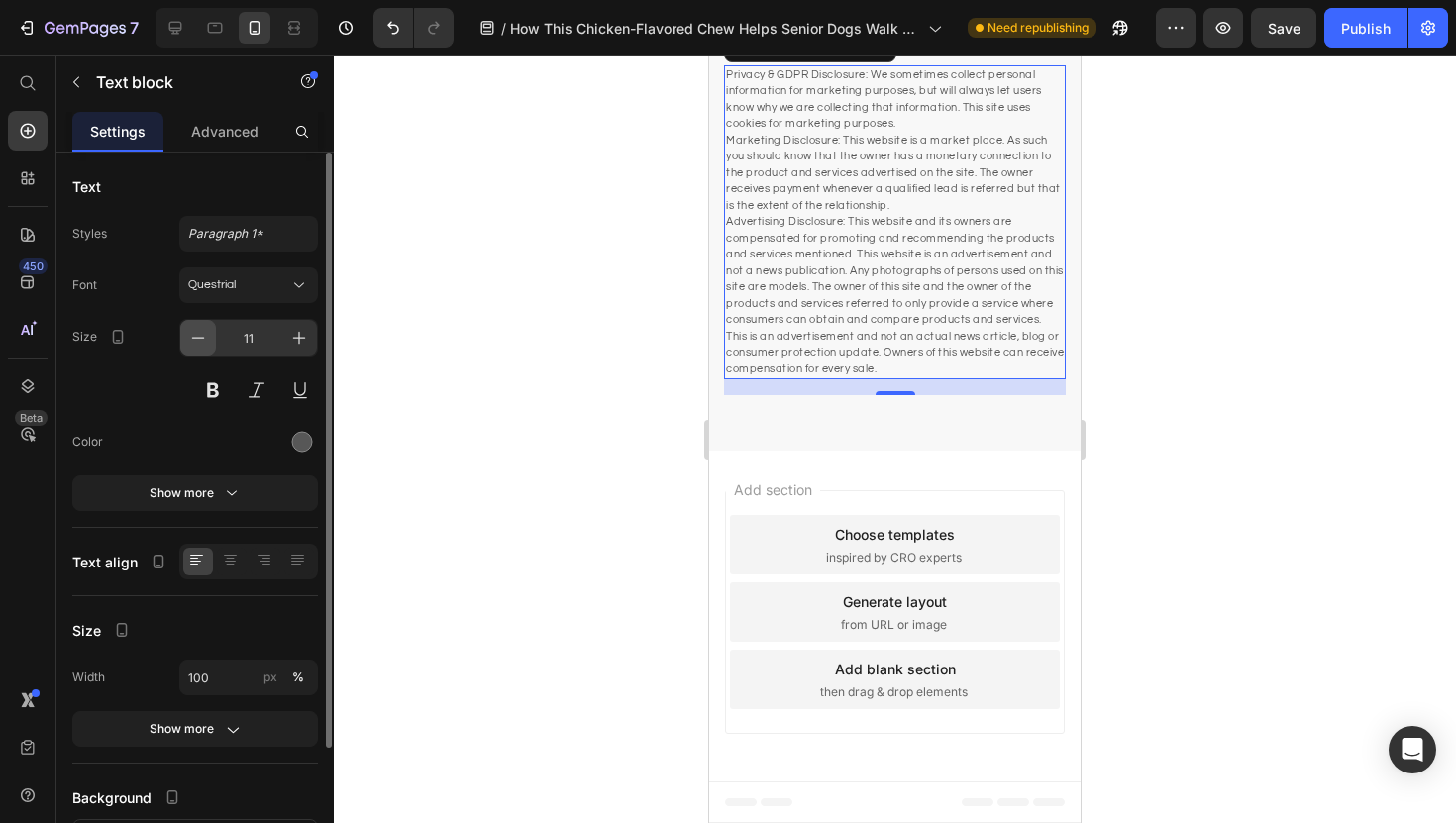 click 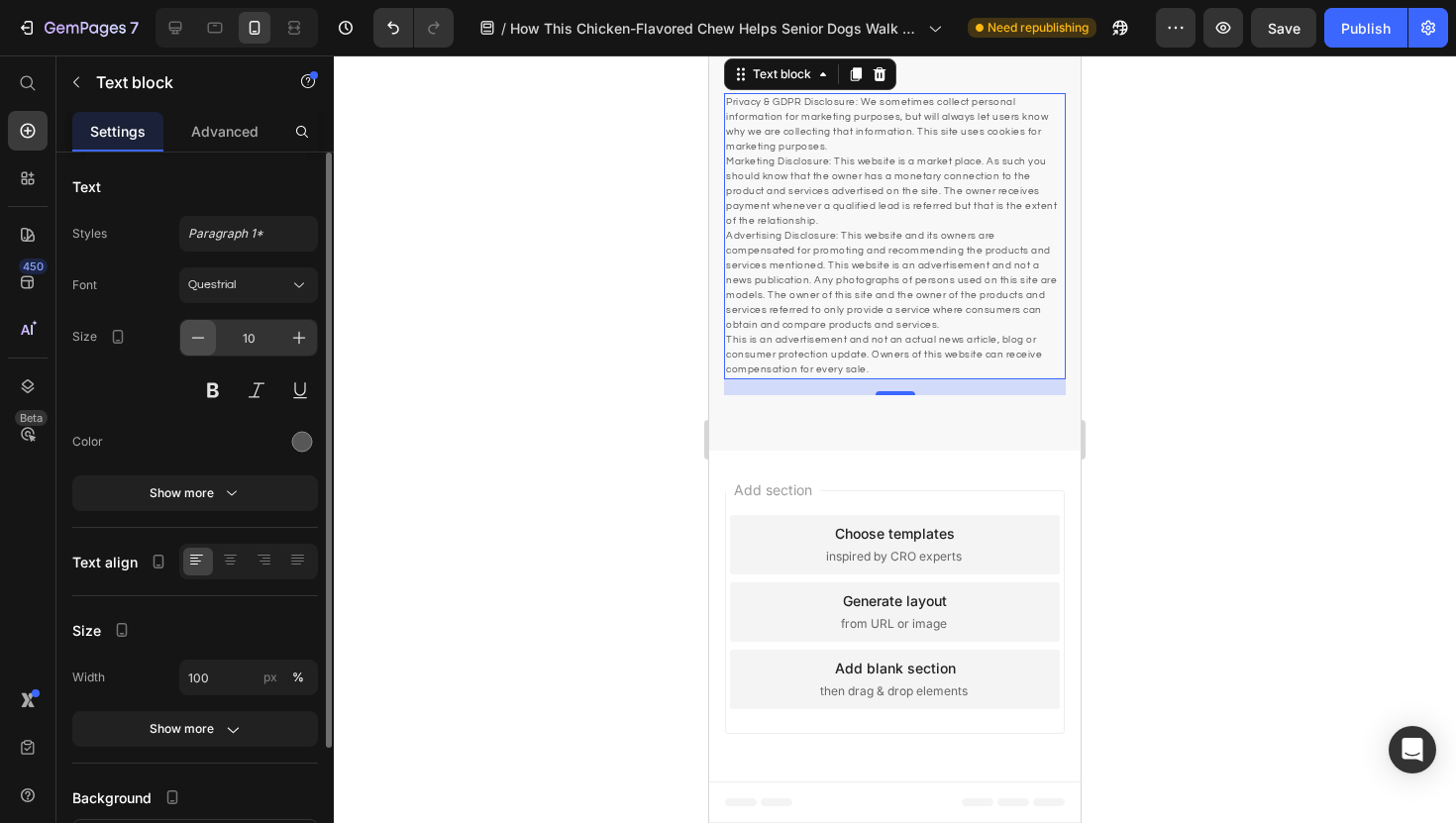 click 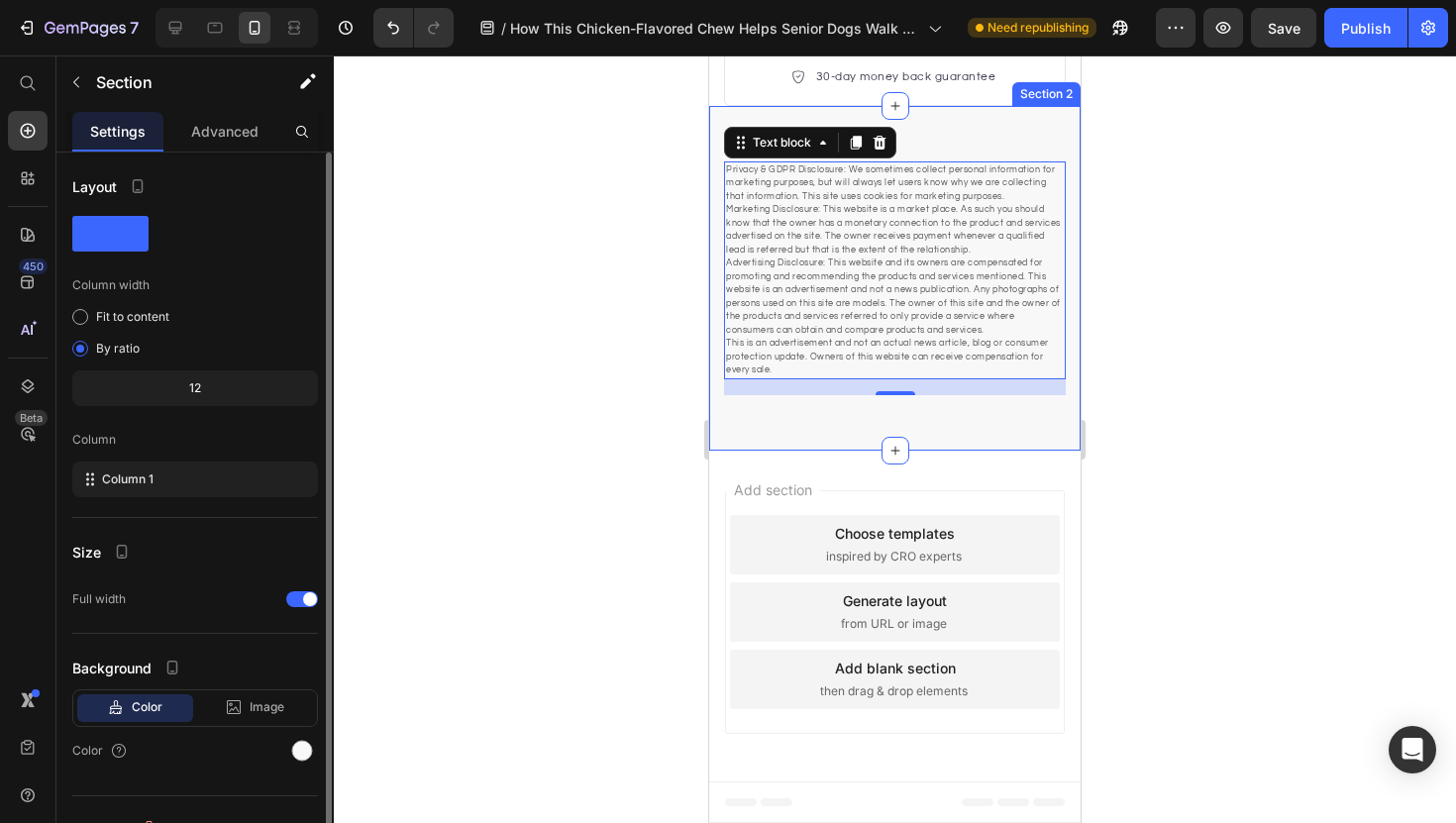 click on "Privacy & GDPR Disclosure: We sometimes collect personal information for marketing purposes, but will always let users know why we are collecting that information. This site uses cookies for marketing purposes. Marketing Disclosure: This website is a market place. As such you should know that the owner has a monetary connection to the product and services advertised on the site. The owner receives payment whenever a qualified lead is referred but that is the extent of the relationship. Advertising Disclosure: This website and its owners are compensated for promoting and recommending the products and services mentioned. This website is an advertisement and not a news publication. Any photographs of persons used on this site are models. The owner of this site and the owner of the products and services referred to only provide a service where consumers can obtain and compare products and services. Text block   16 Row Section 2" at bounding box center [894, 278] 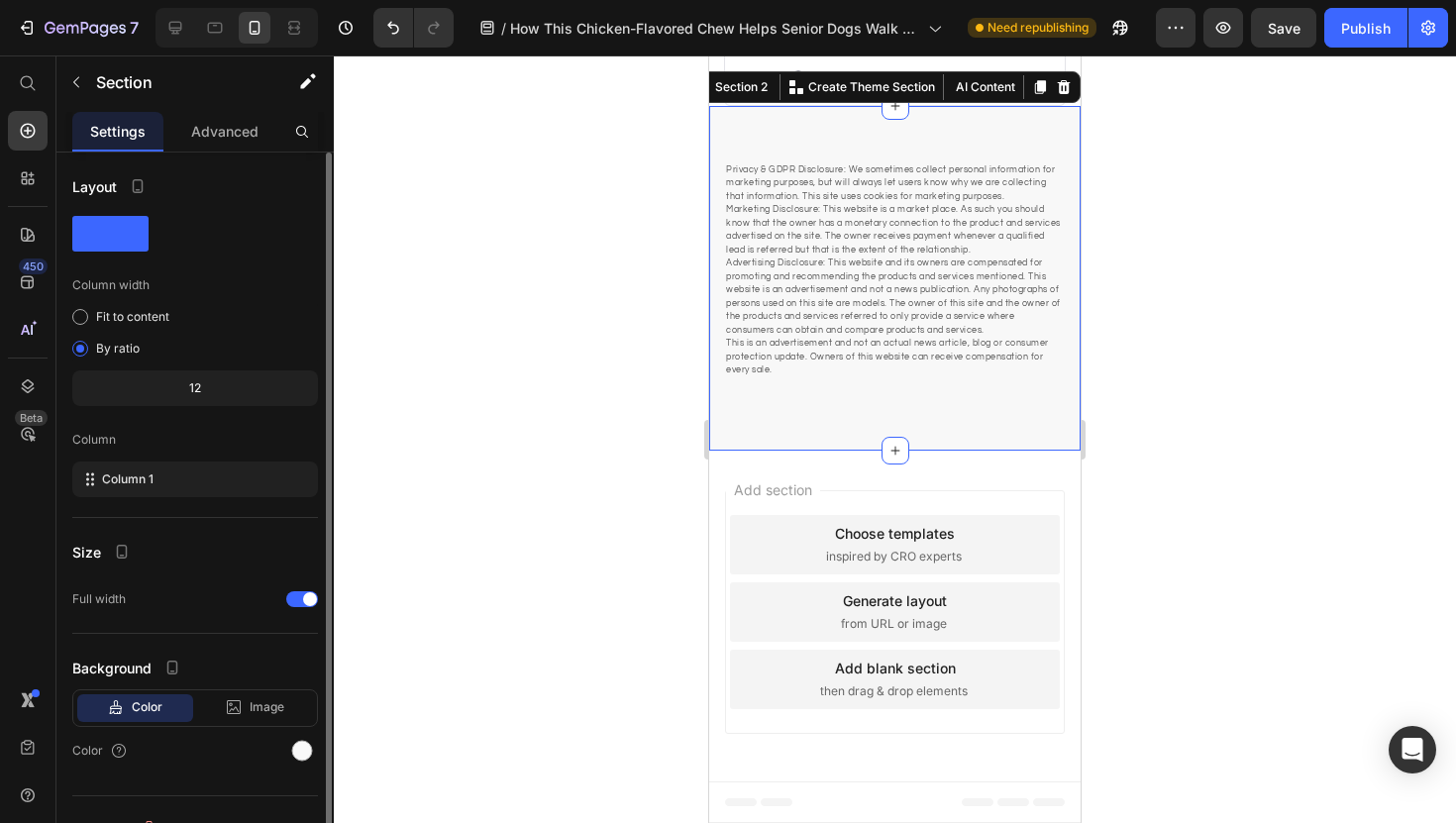 scroll, scrollTop: 3968, scrollLeft: 0, axis: vertical 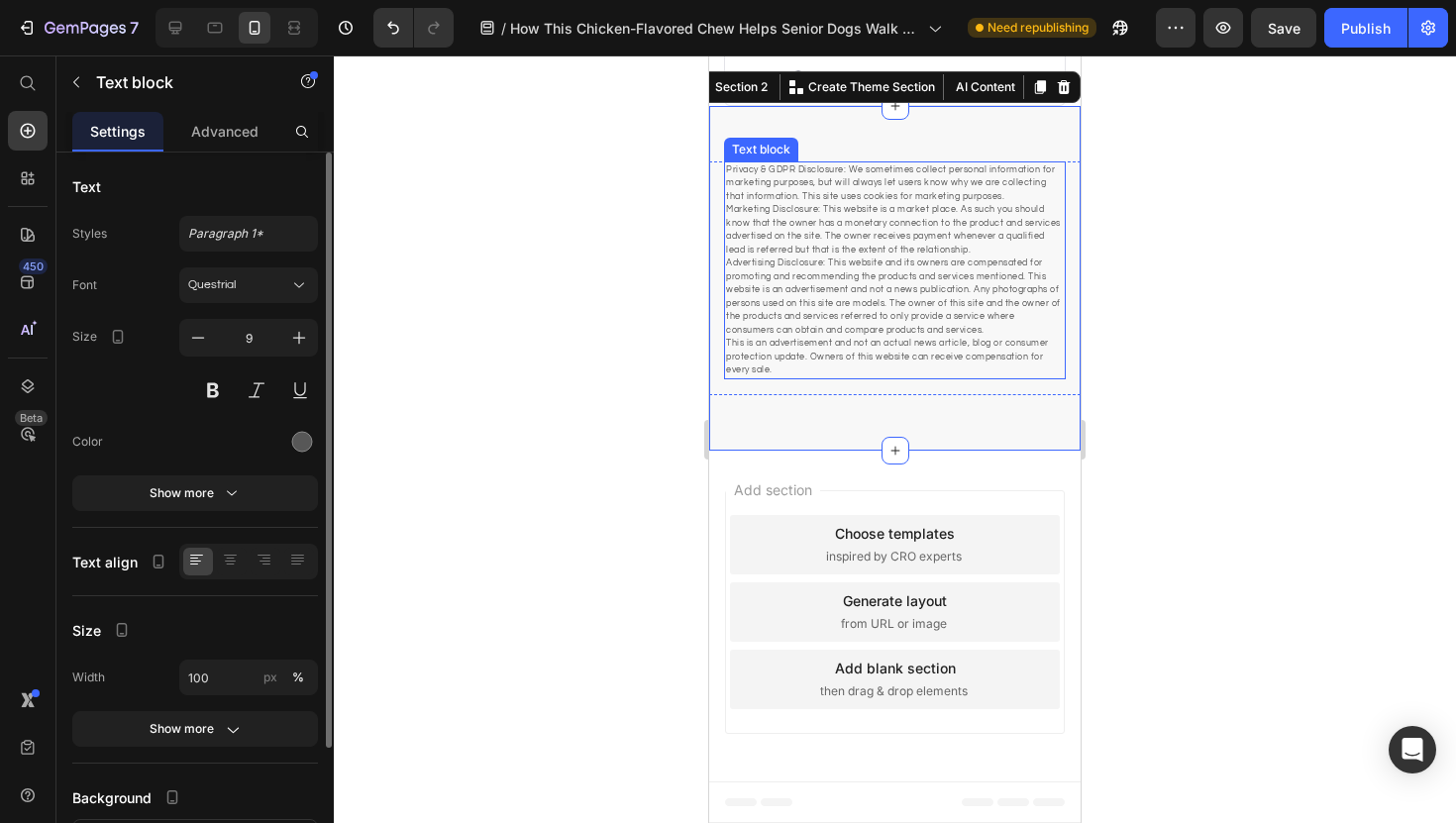 click on "Privacy & GDPR Disclosure: We sometimes collect personal information for marketing purposes, but will always let users know why we are collecting that information. This site uses cookies for marketing purposes. Marketing Disclosure: This website is a market place. As such you should know that the owner has a monetary connection to the product and services advertised on the site. The owner receives payment whenever a qualified lead is referred but that is the extent of the relationship. Advertising Disclosure: This website and its owners are compensated for promoting and recommending the products and services mentioned. This website is an advertisement and not a news publication. Any photographs of persons used on this site are models. The owner of this site and the owner of the products and services referred to only provide a service where consumers can obtain and compare products and services." at bounding box center (894, 251) 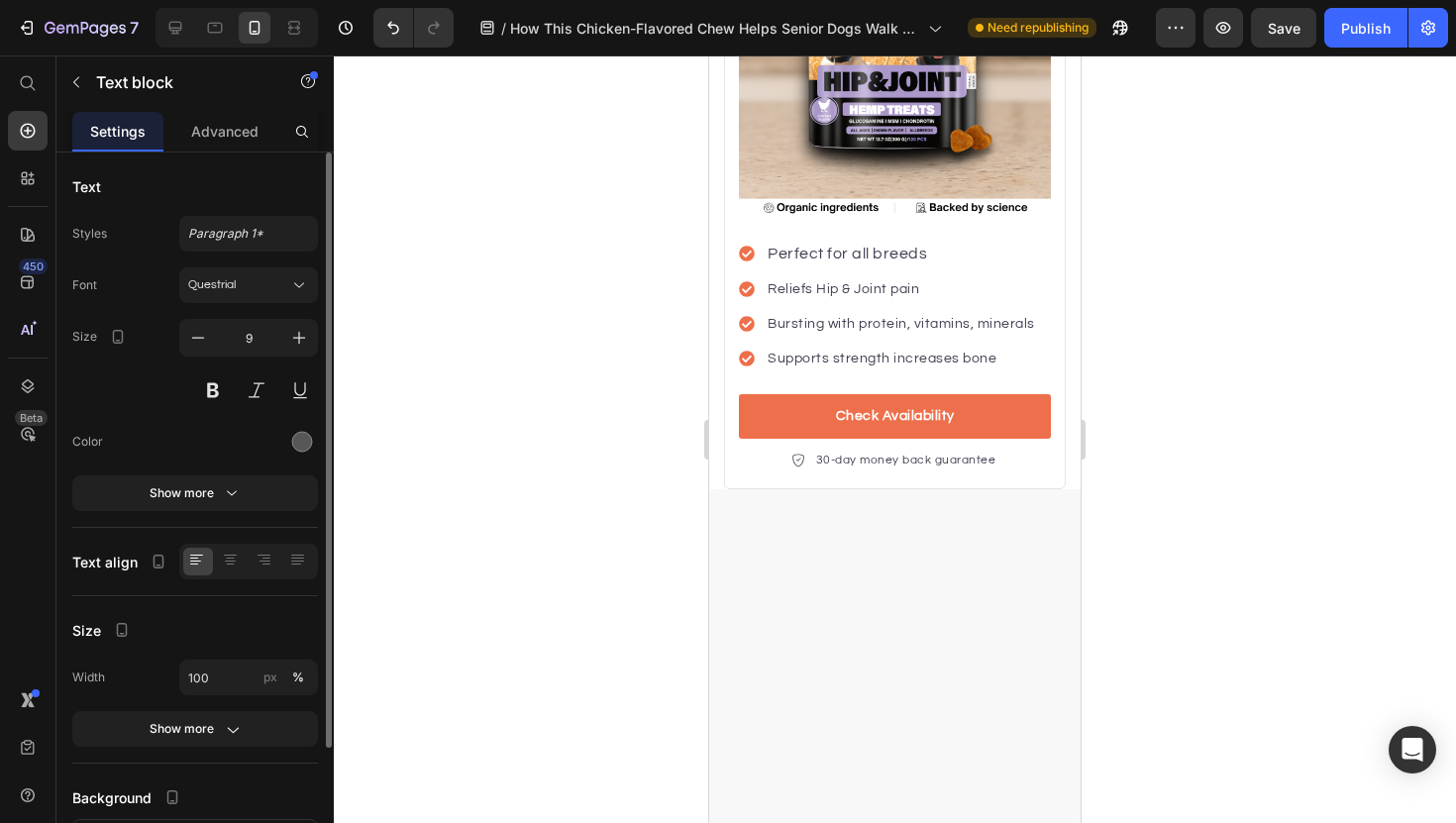 scroll, scrollTop: 2932, scrollLeft: 0, axis: vertical 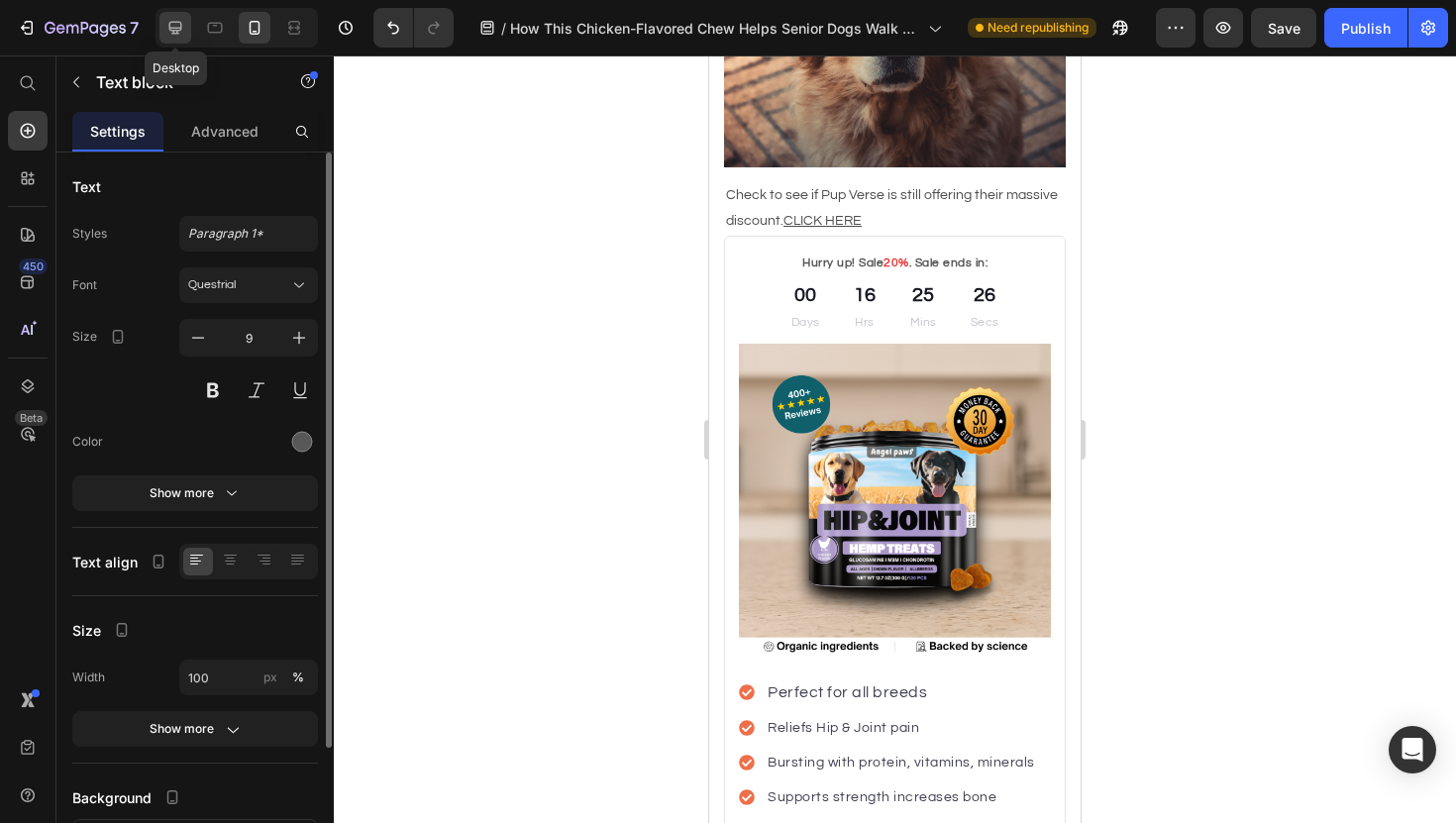 click 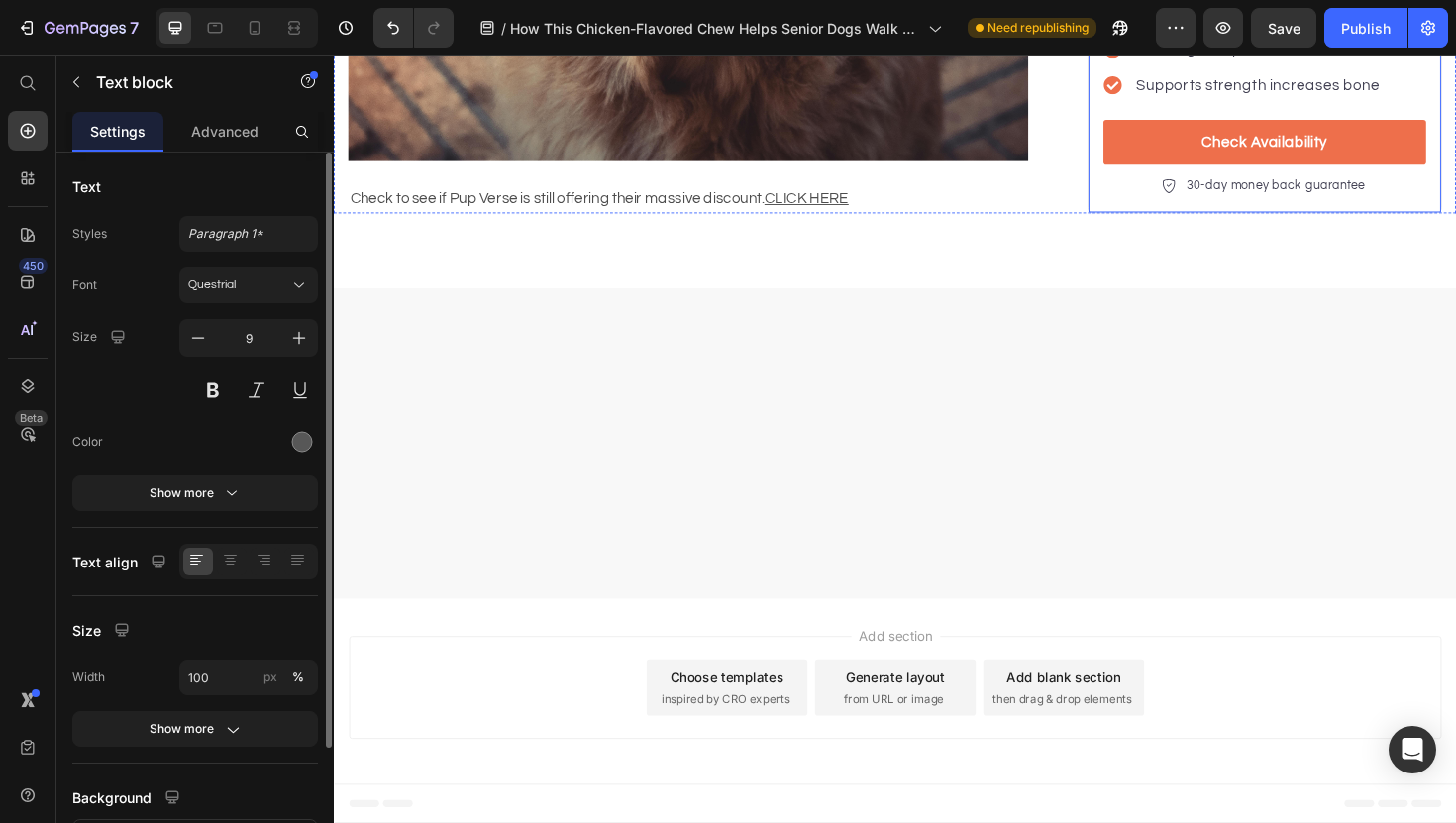 scroll, scrollTop: 2998, scrollLeft: 0, axis: vertical 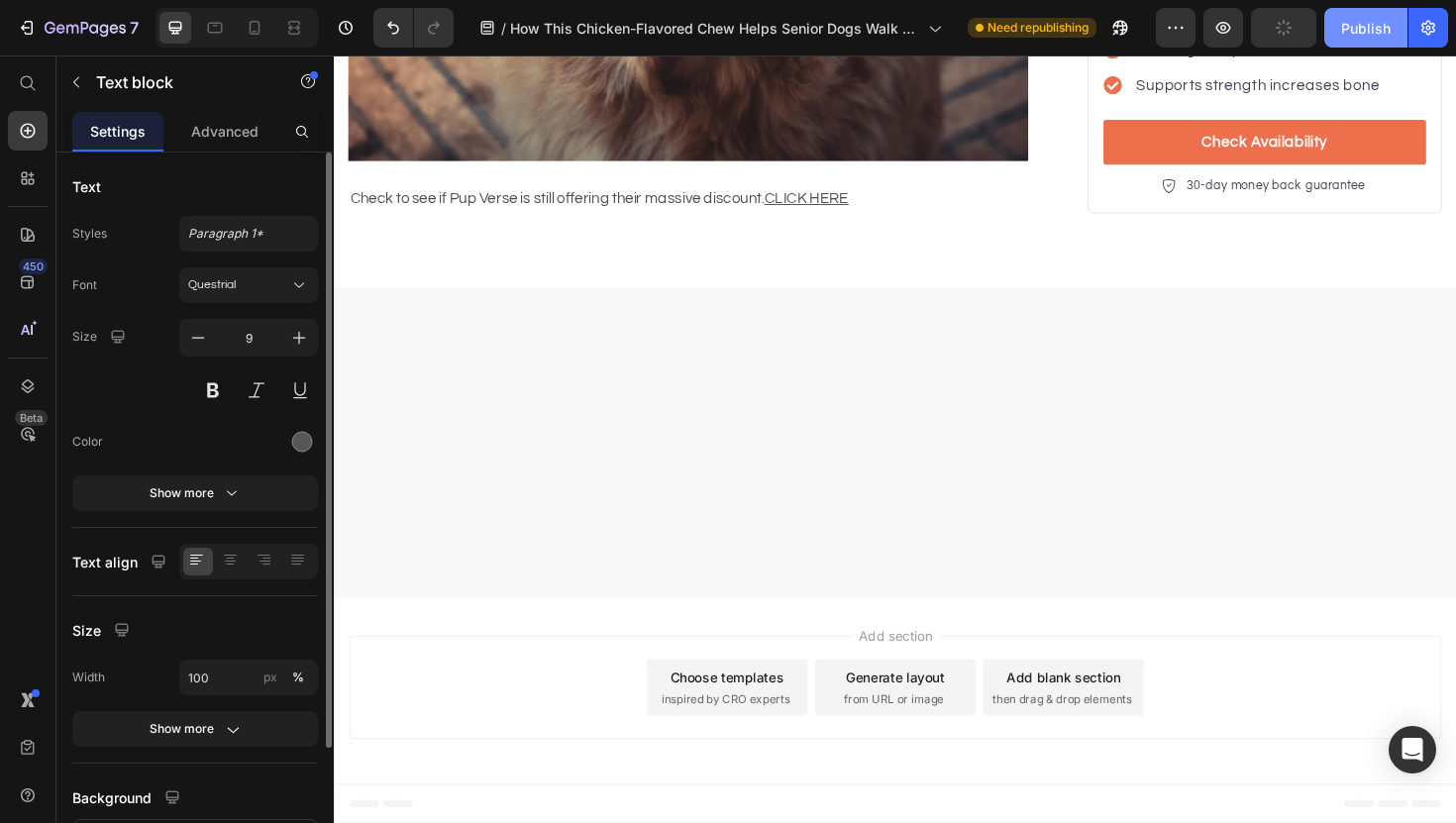 click on "Publish" at bounding box center (1366, 28) 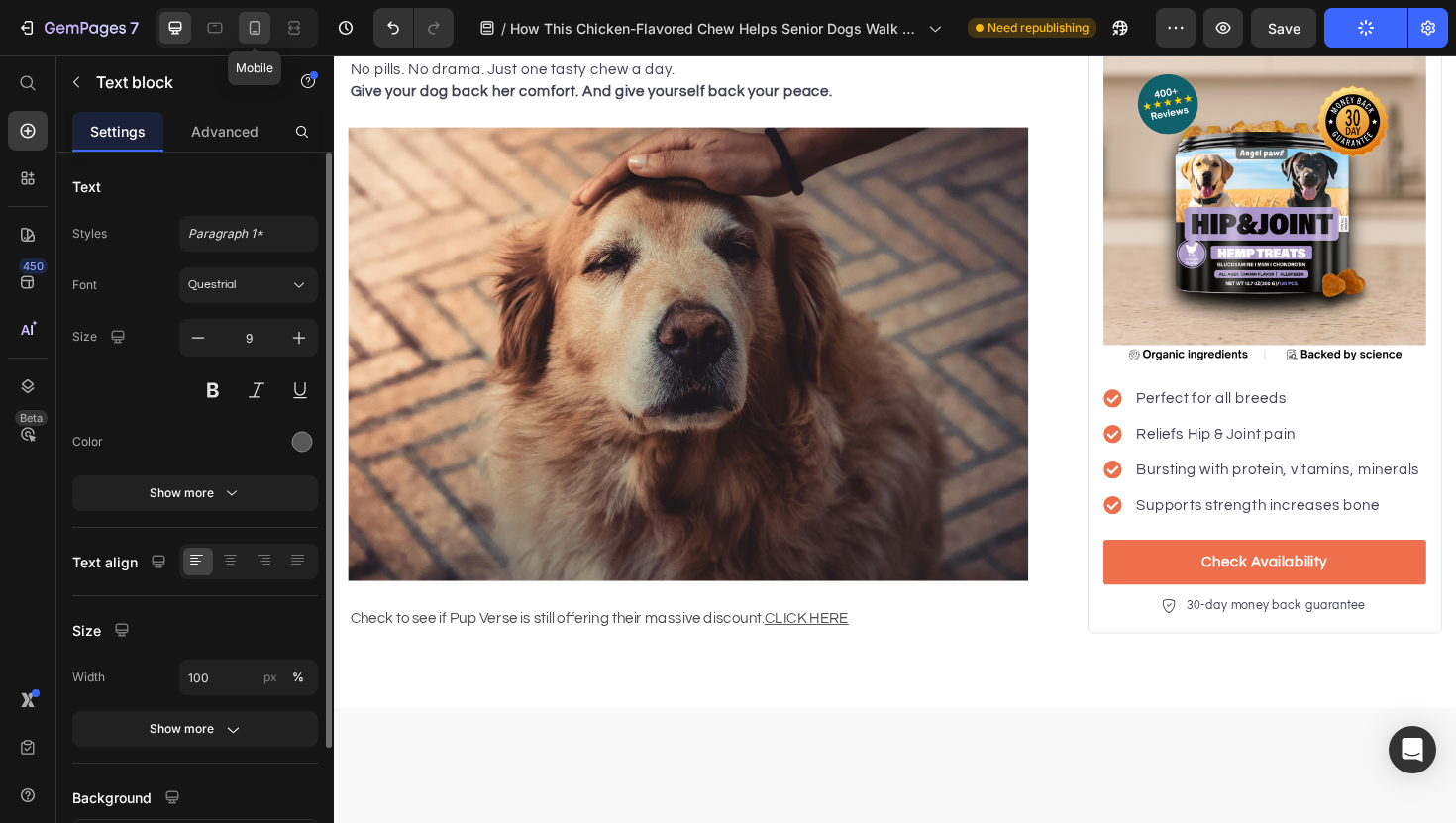 click 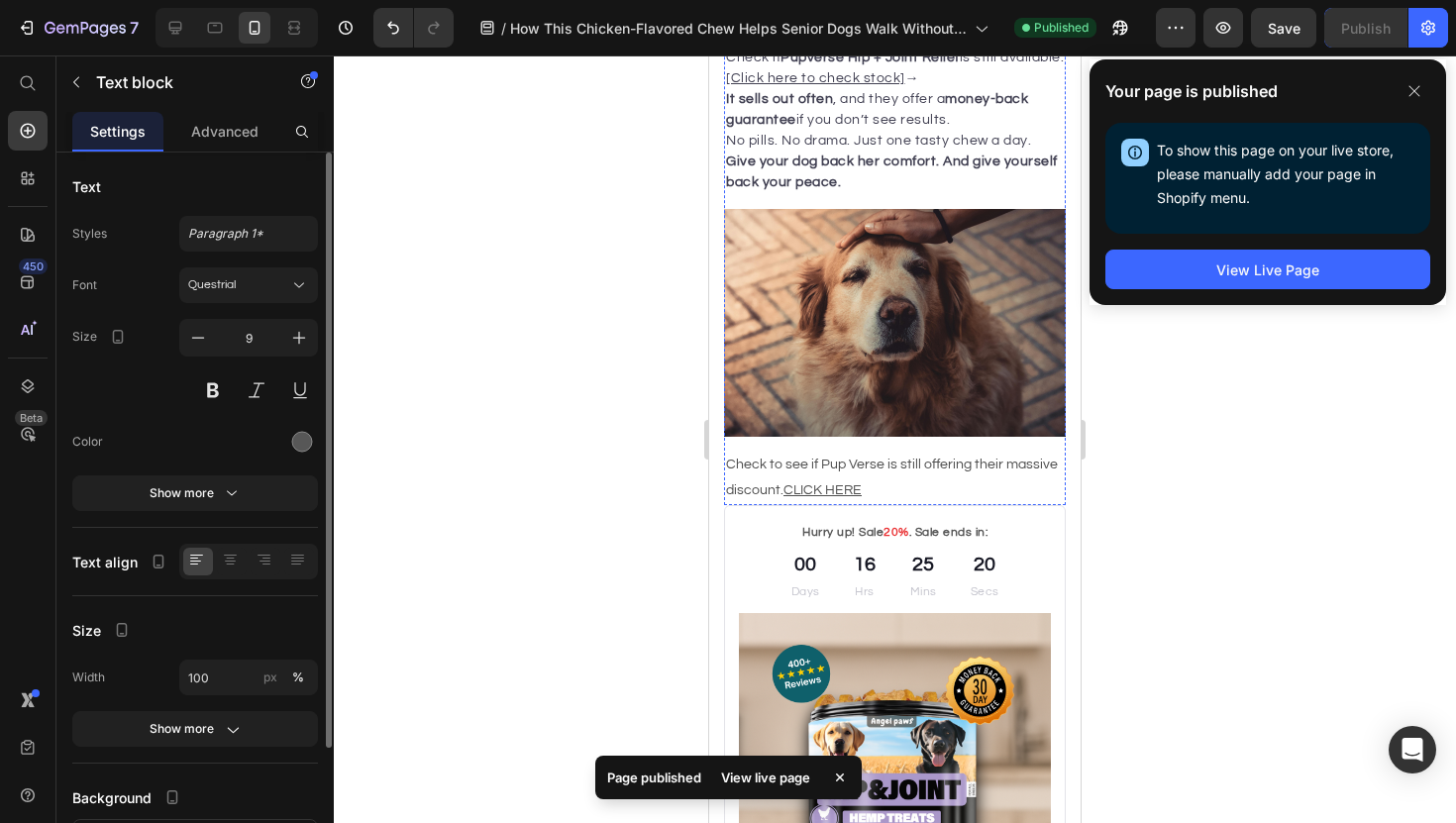 scroll, scrollTop: 2626, scrollLeft: 0, axis: vertical 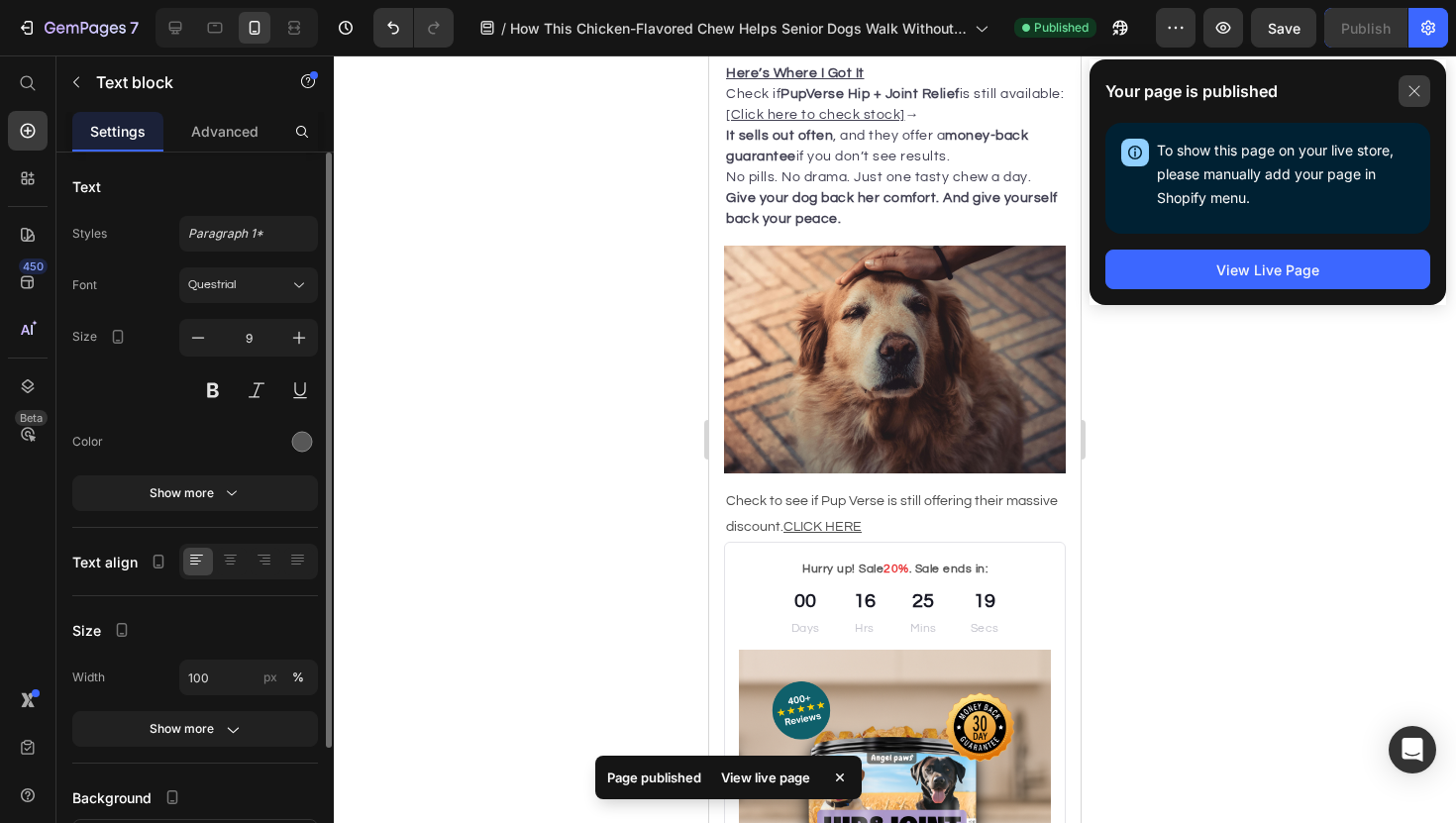 click 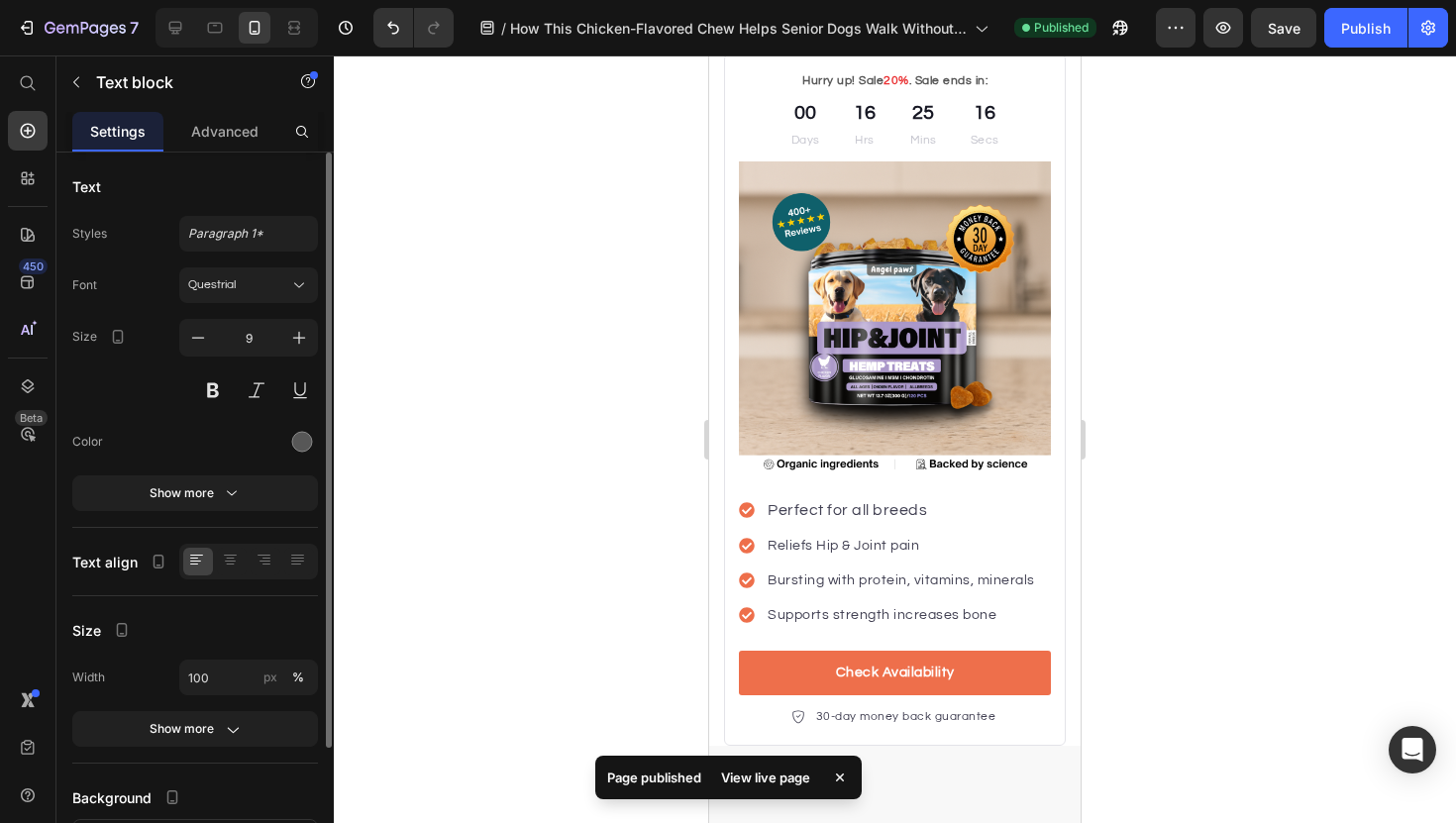 scroll, scrollTop: 3117, scrollLeft: 0, axis: vertical 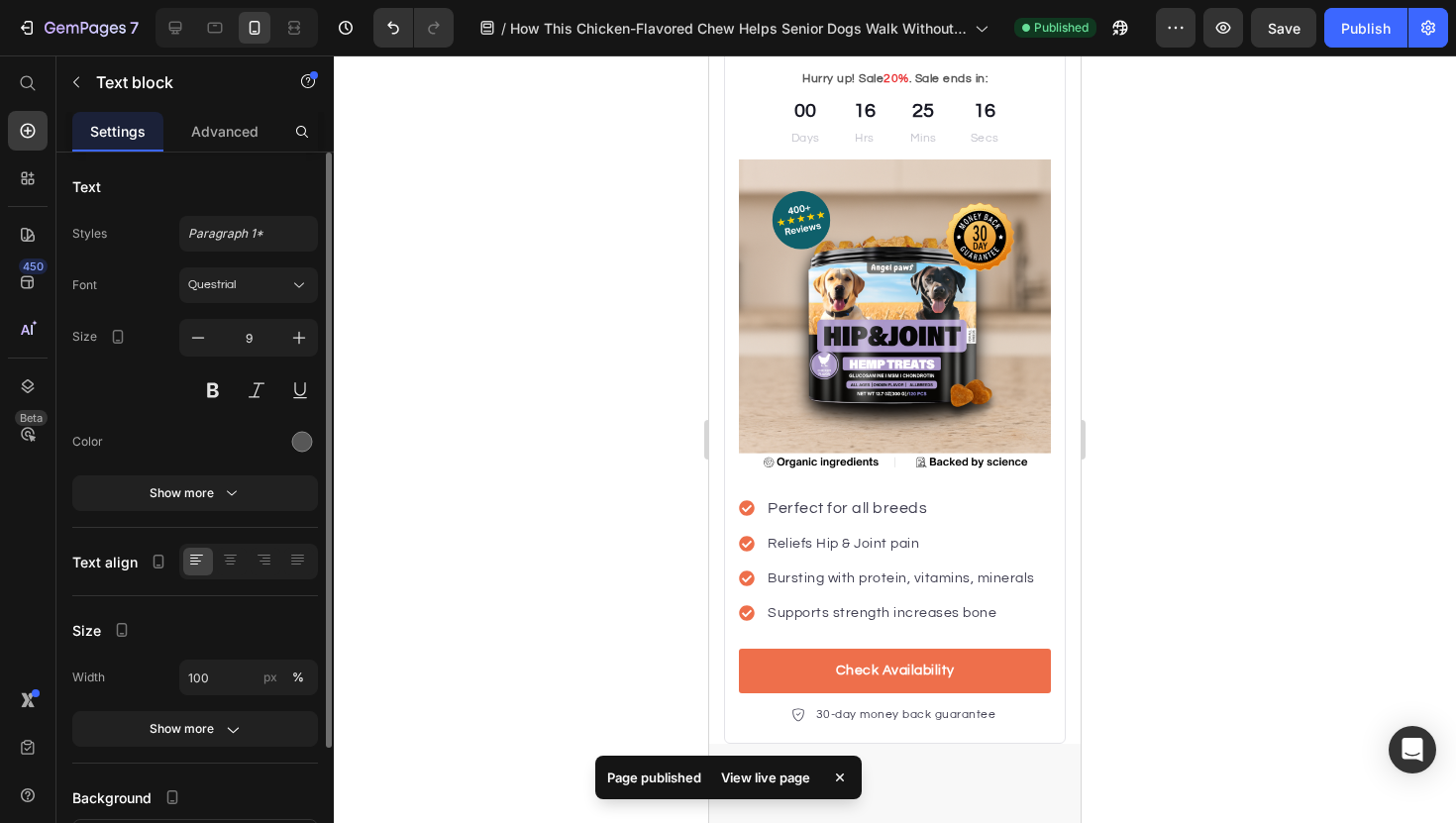 click at bounding box center [894, -124] 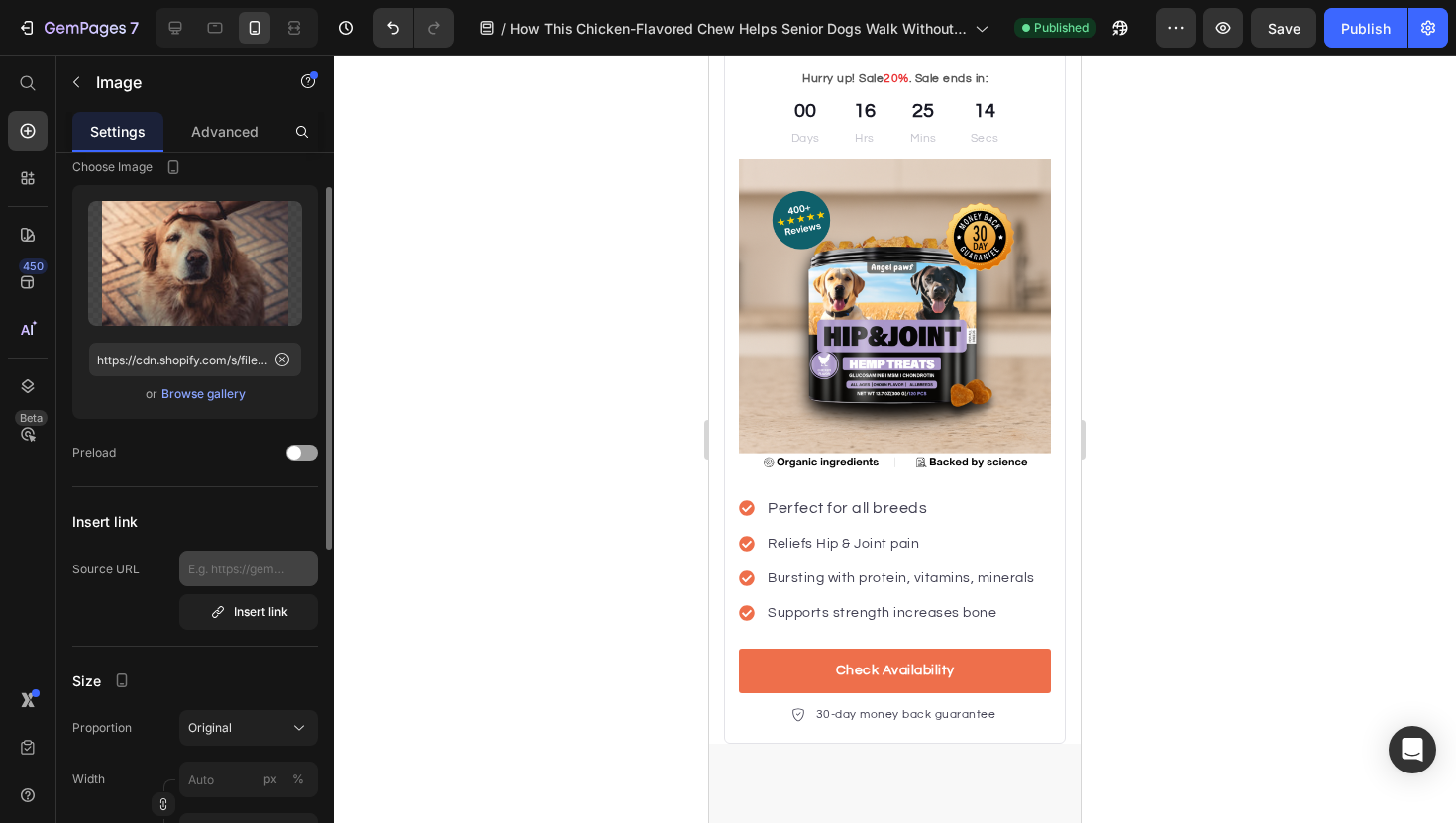 scroll, scrollTop: 83, scrollLeft: 0, axis: vertical 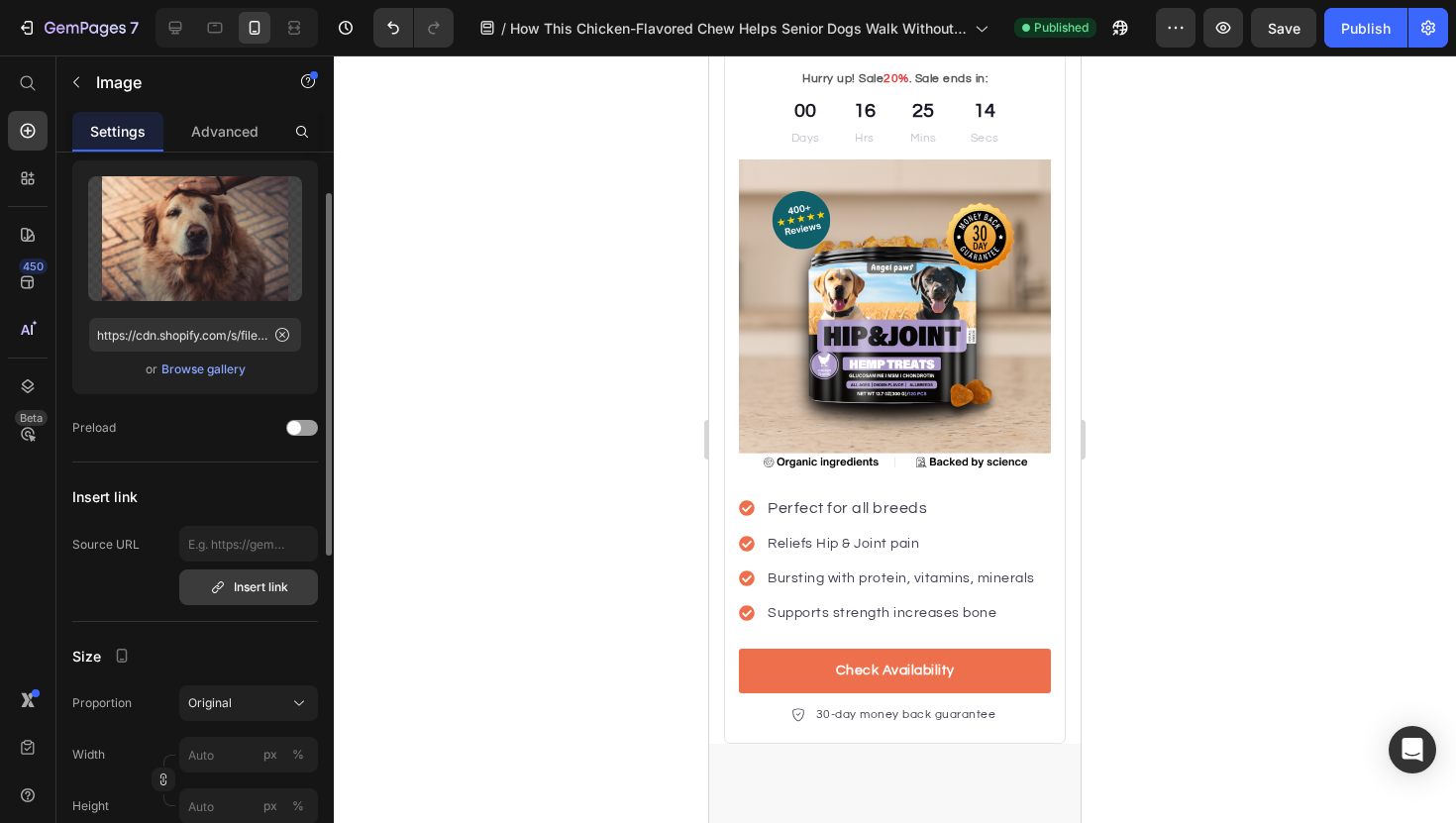 click on "Insert link" at bounding box center [249, 587] 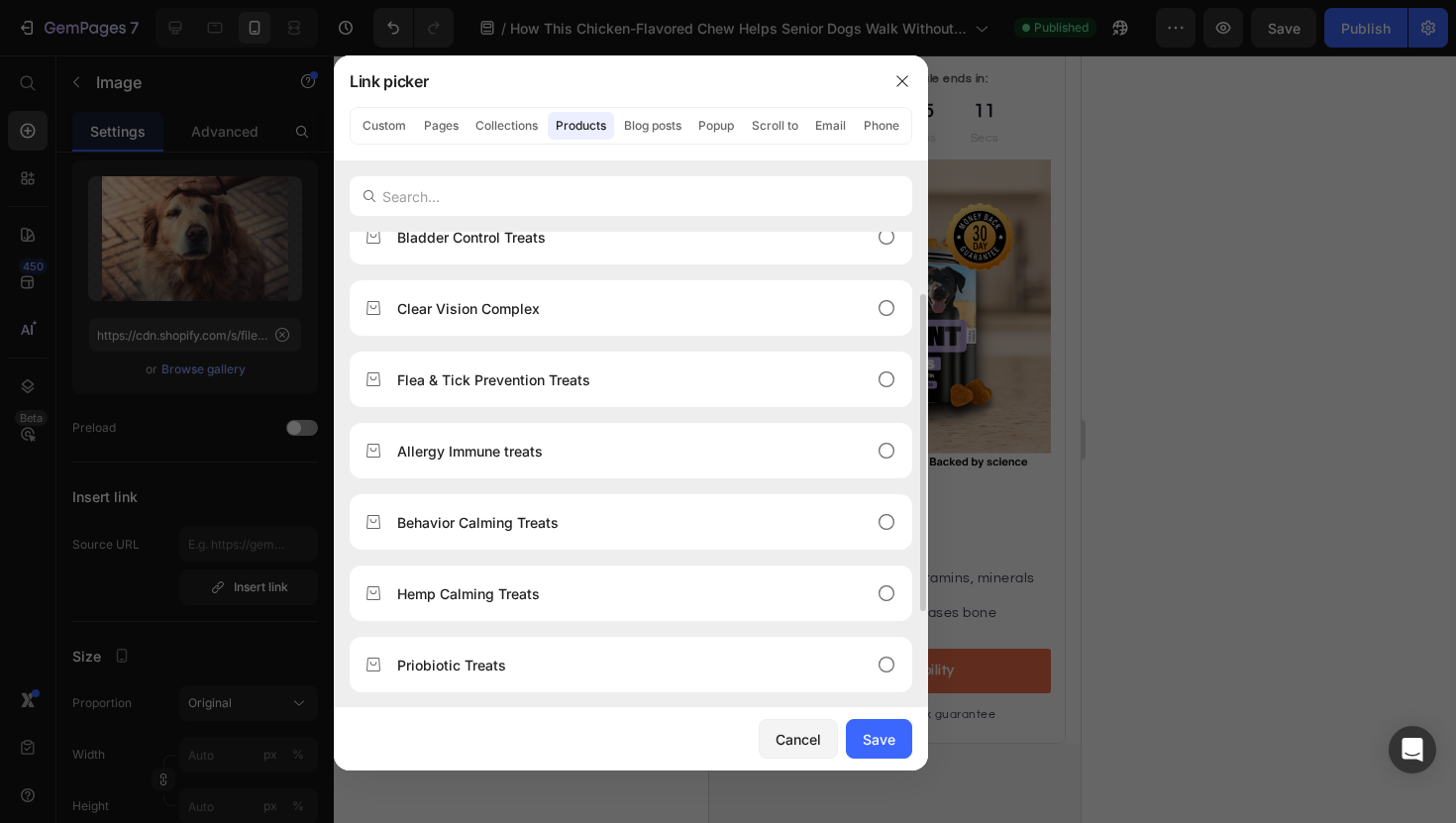 scroll, scrollTop: 238, scrollLeft: 0, axis: vertical 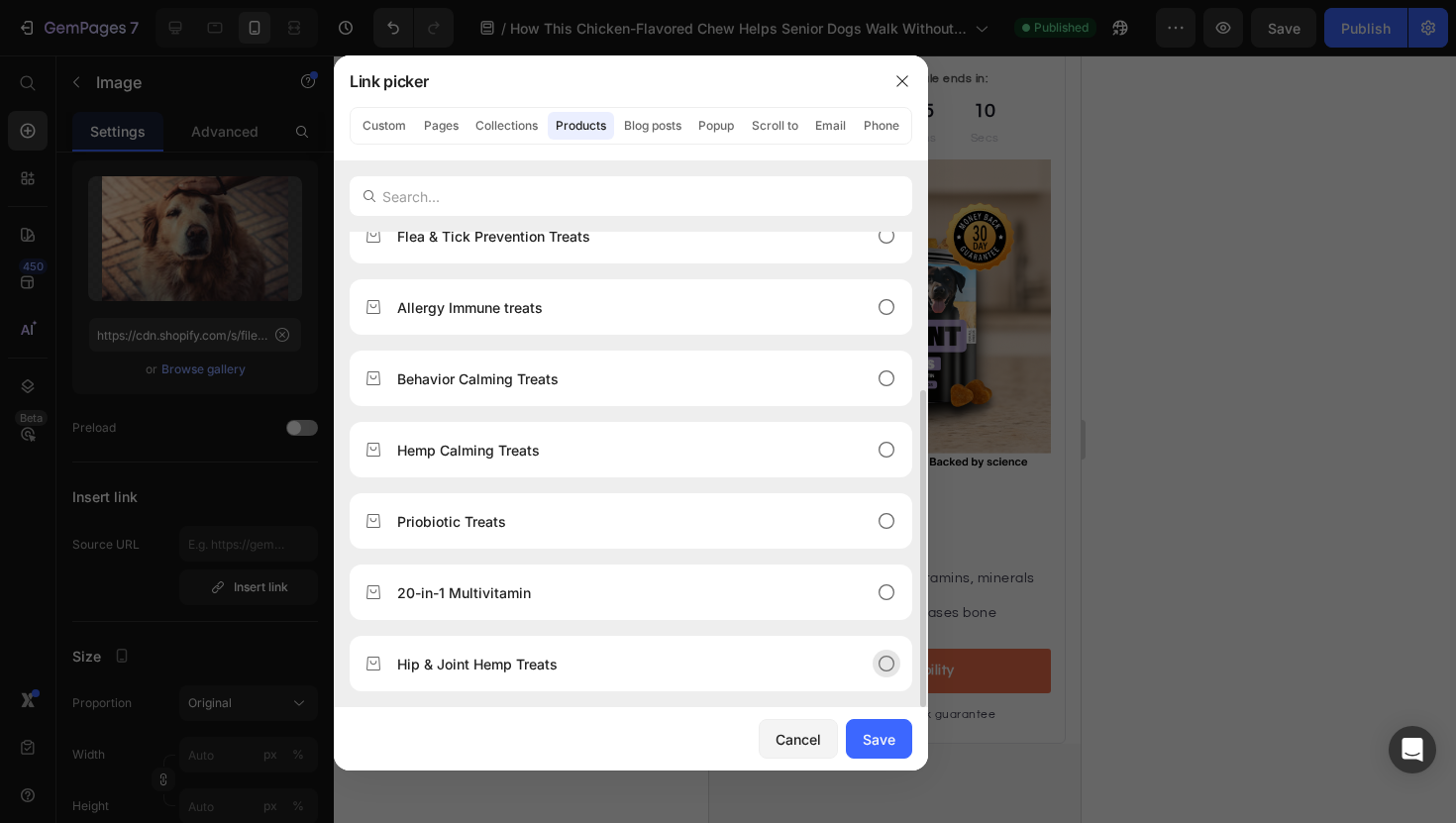 click on "Hip & Joint Hemp Treats" at bounding box center [615, 664] 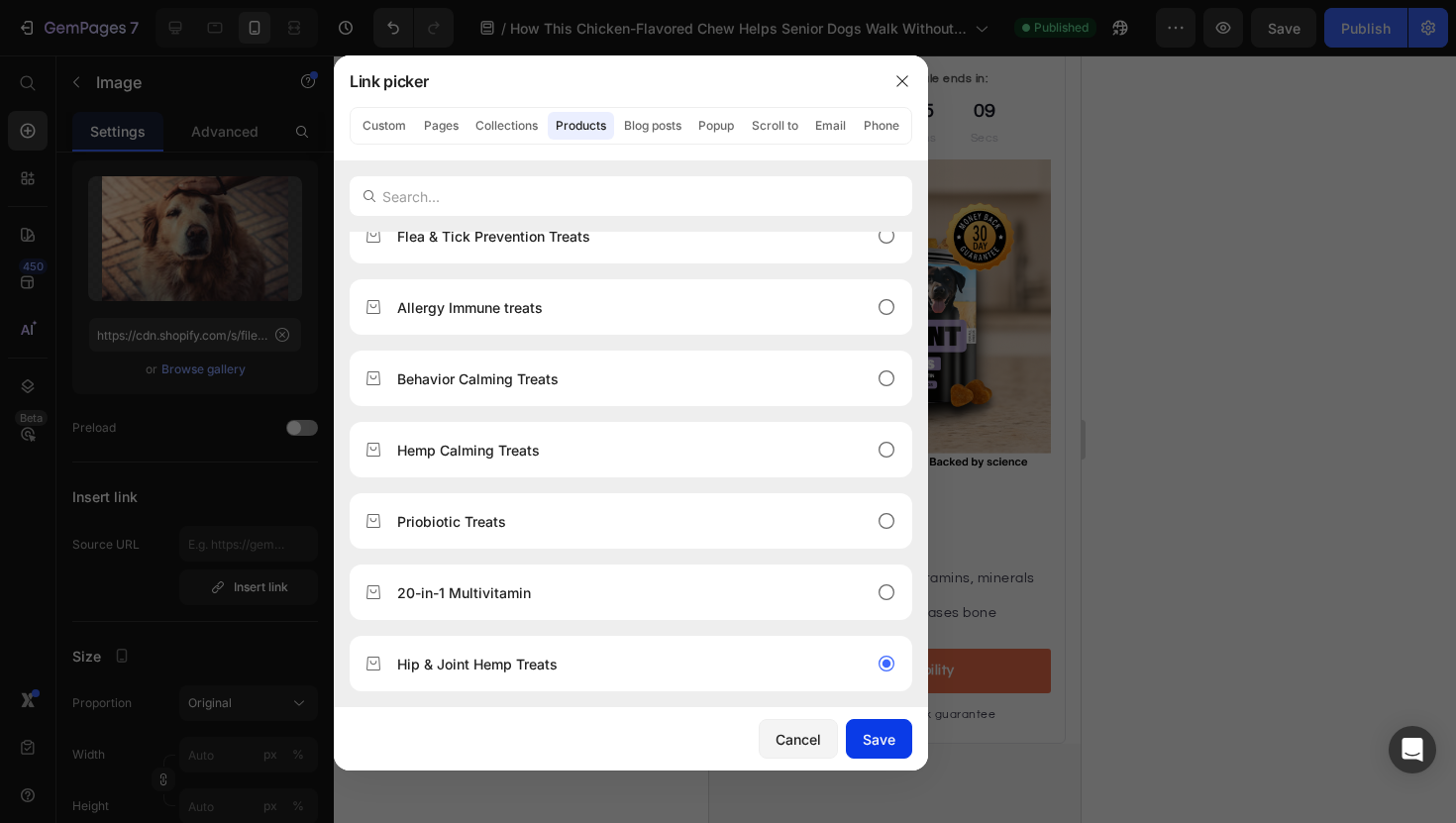click on "Save" at bounding box center (879, 739) 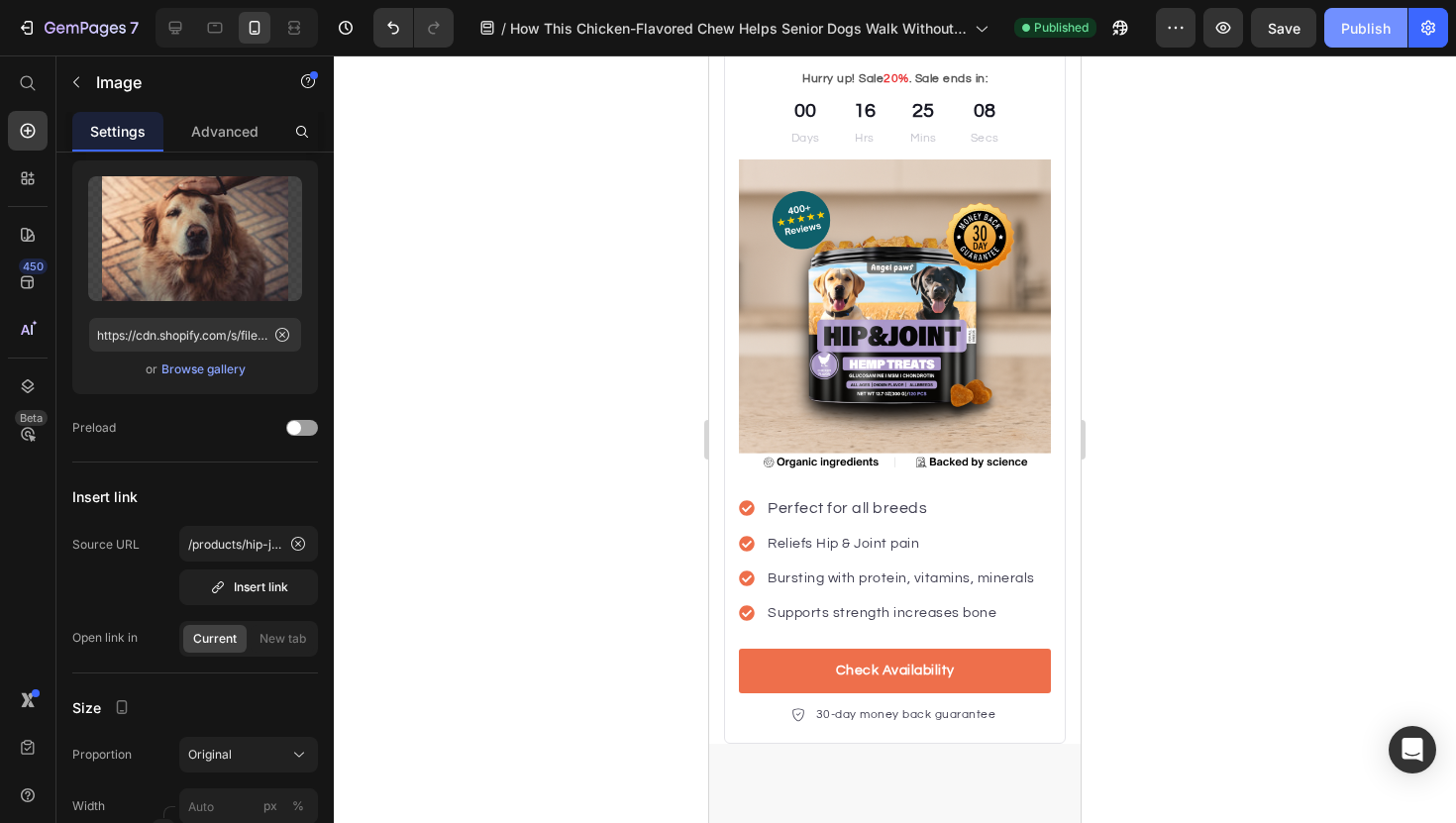 click on "Publish" 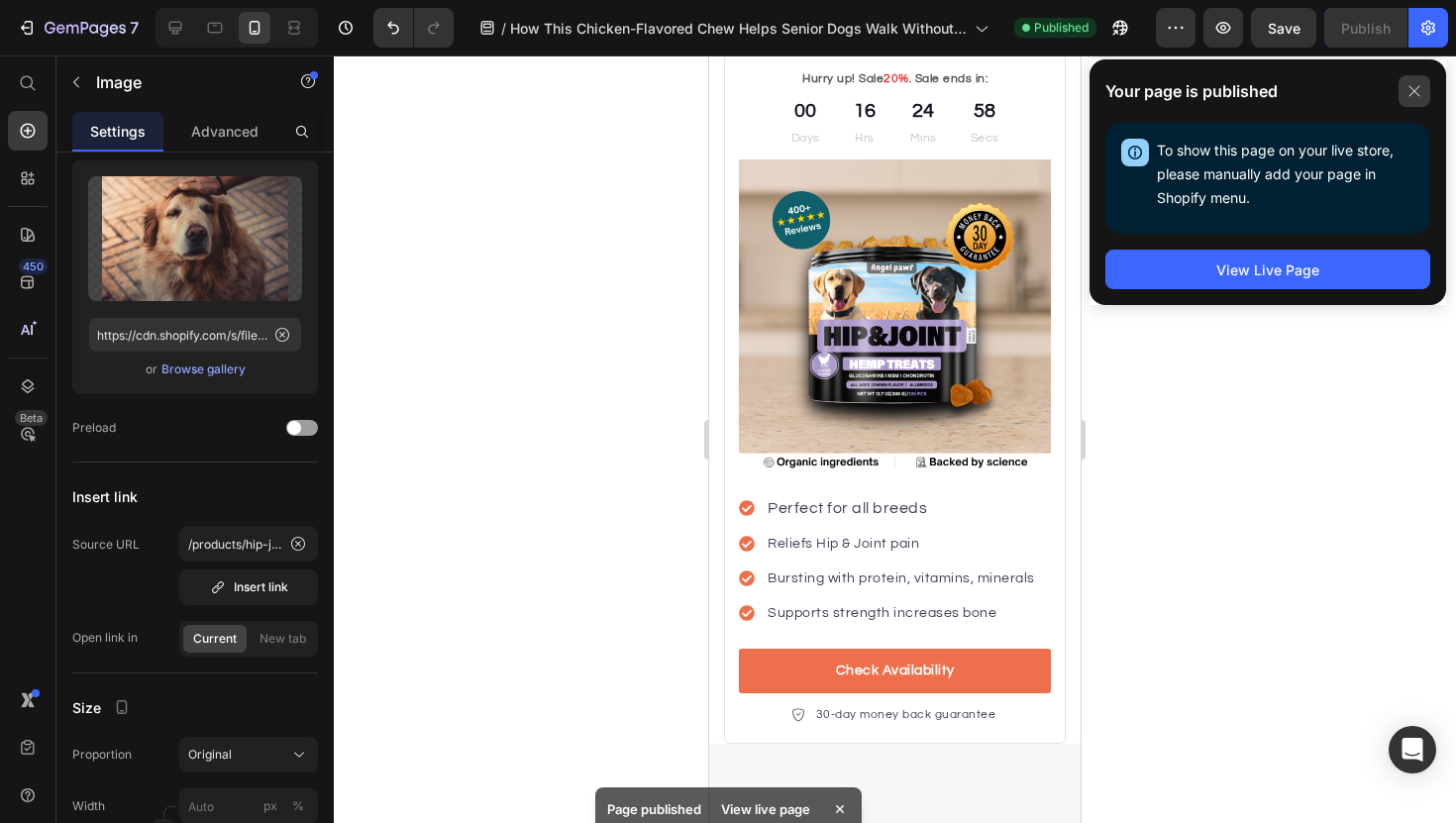 click 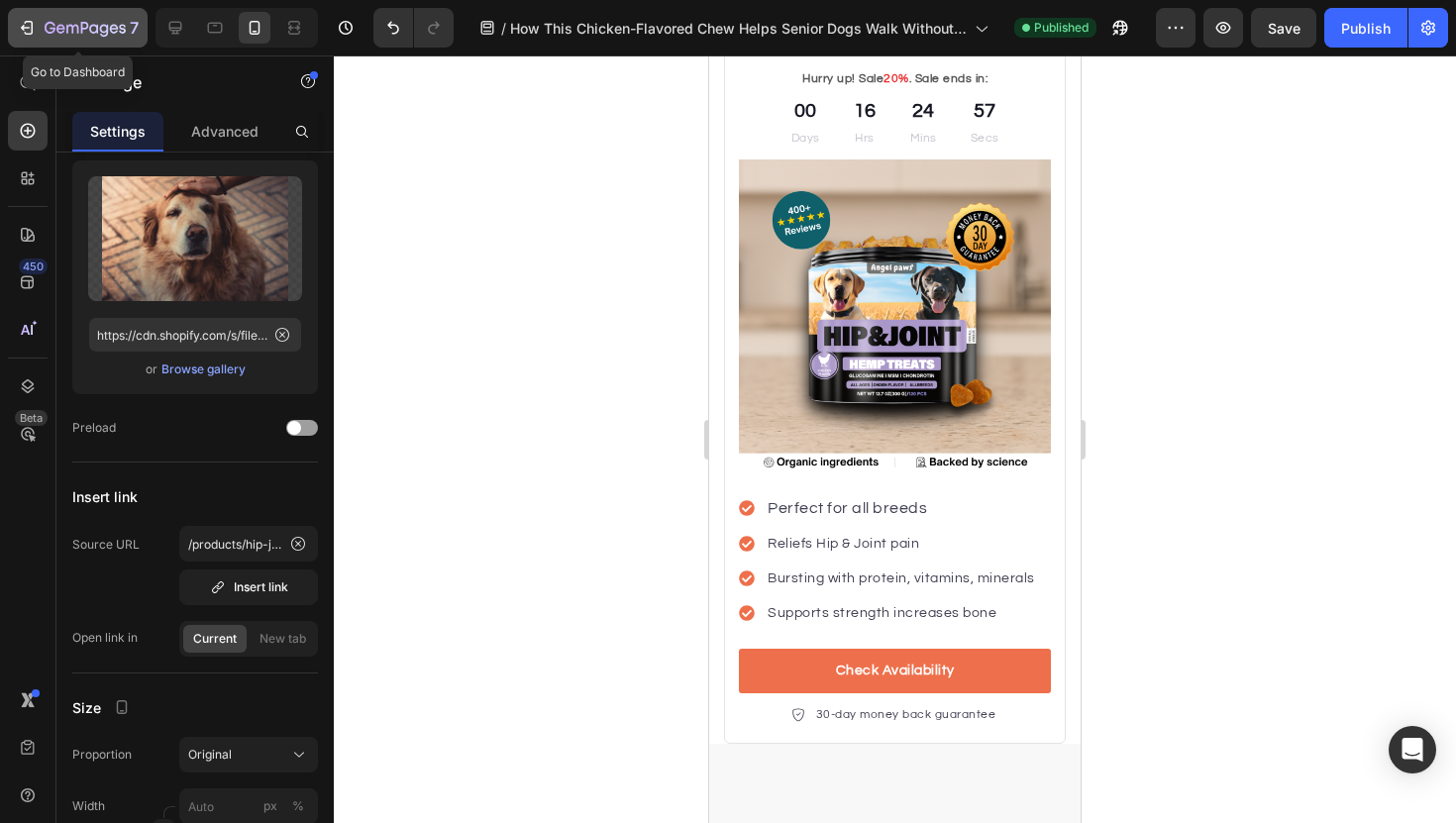click 